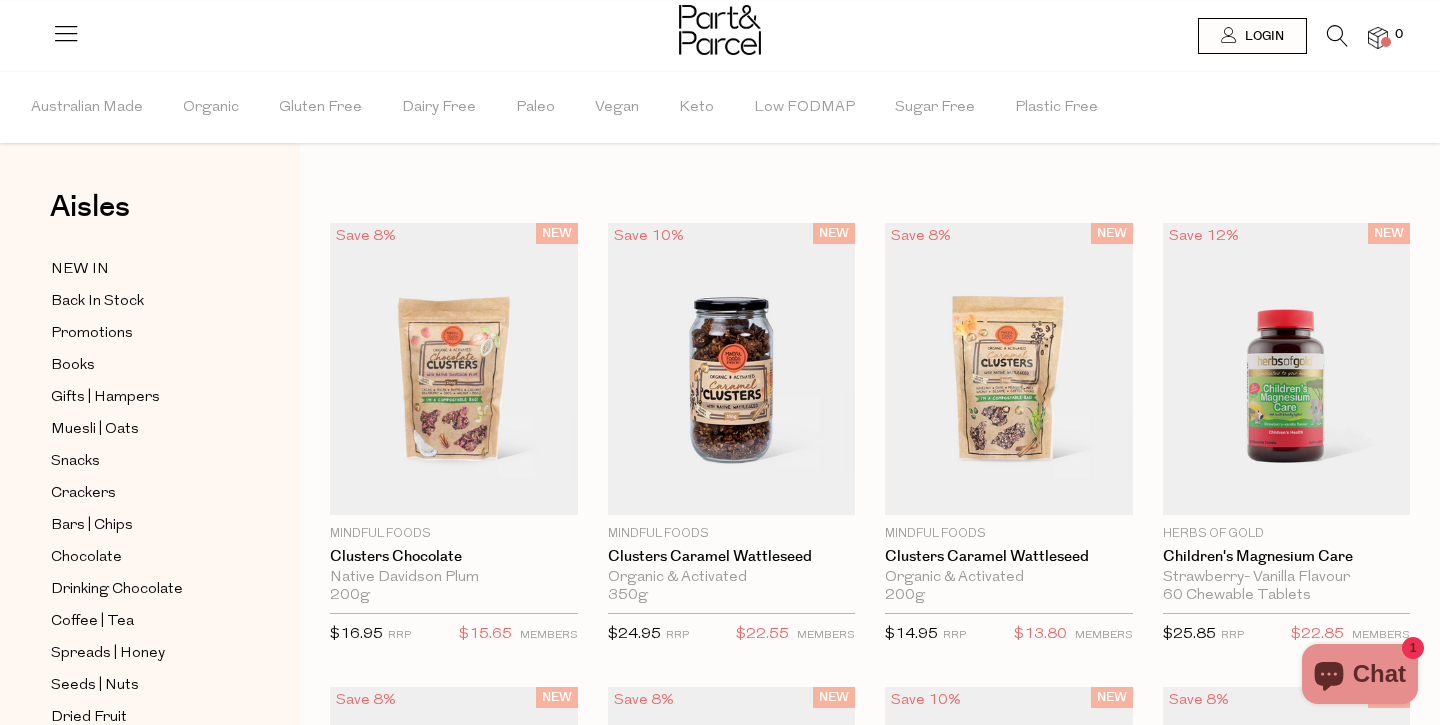 scroll, scrollTop: 0, scrollLeft: 0, axis: both 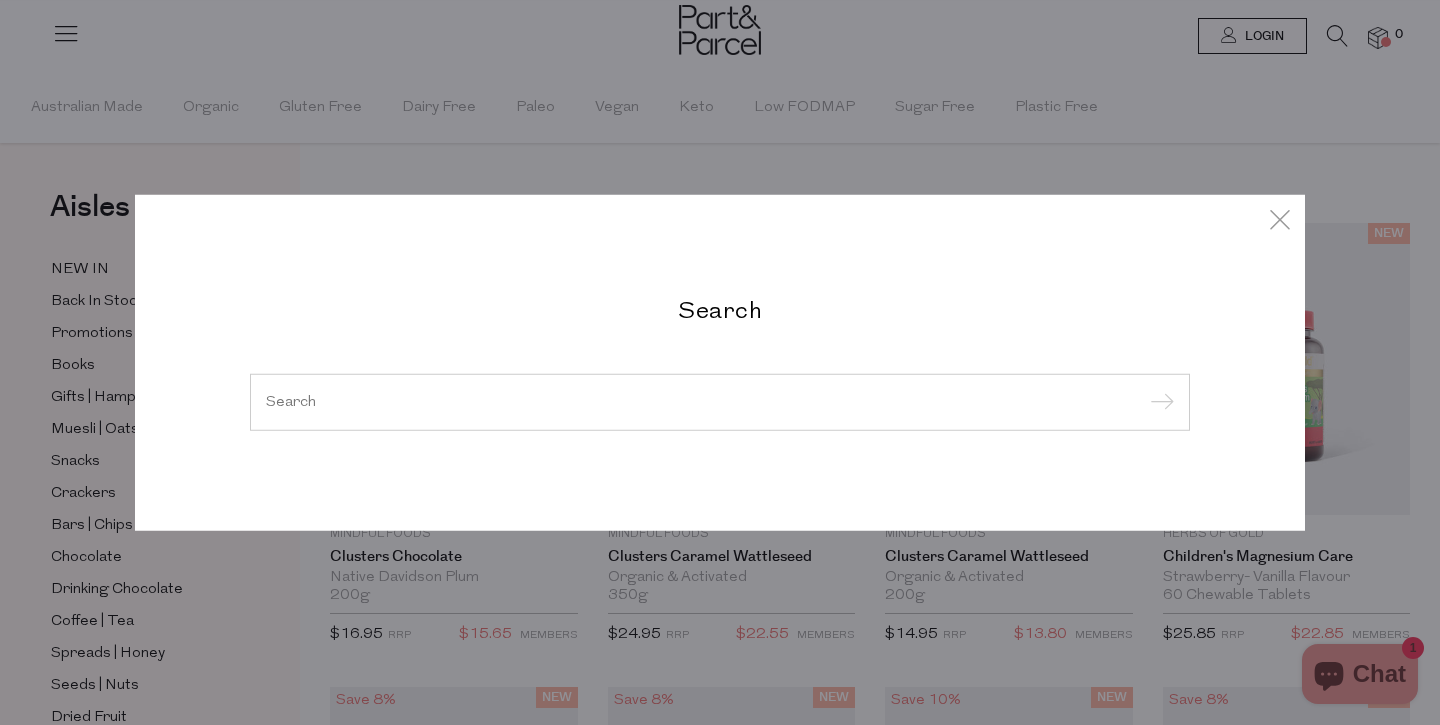 click at bounding box center [720, 401] 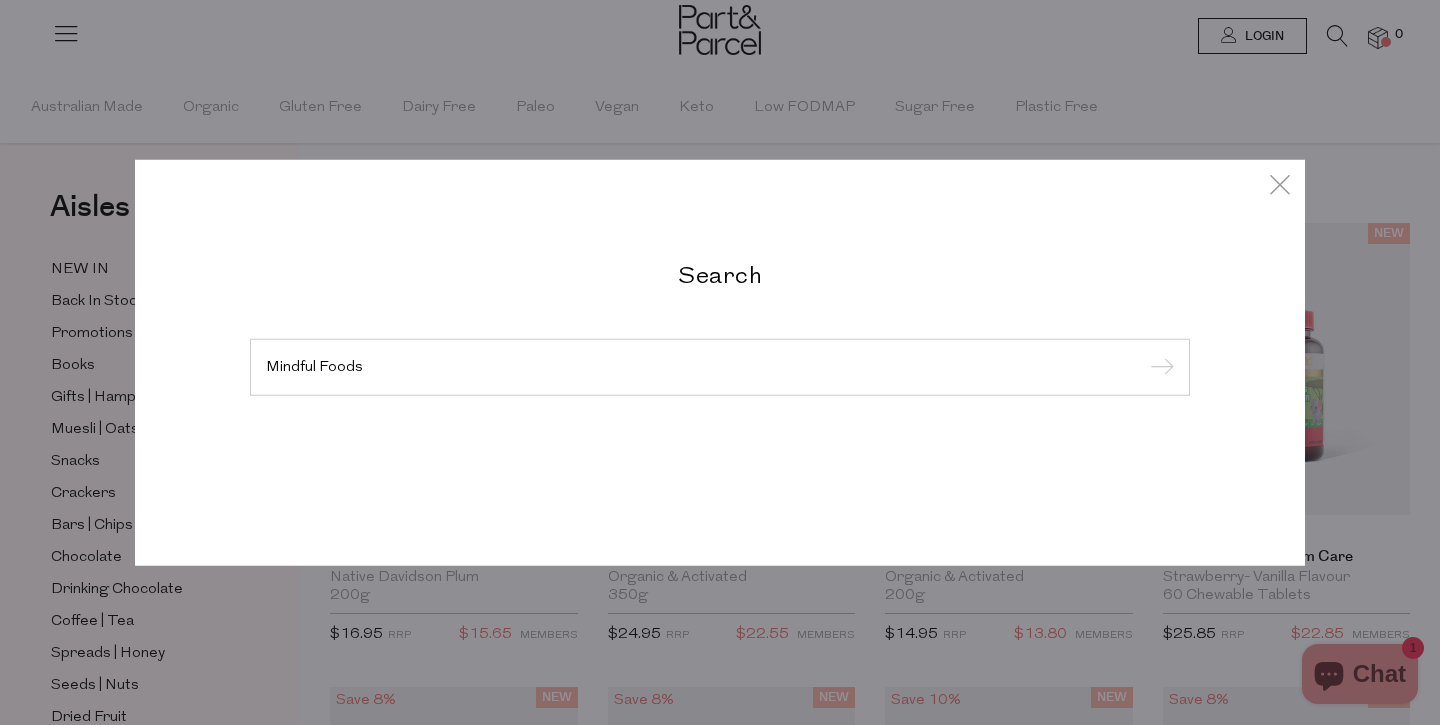 type on "Mindful Foods" 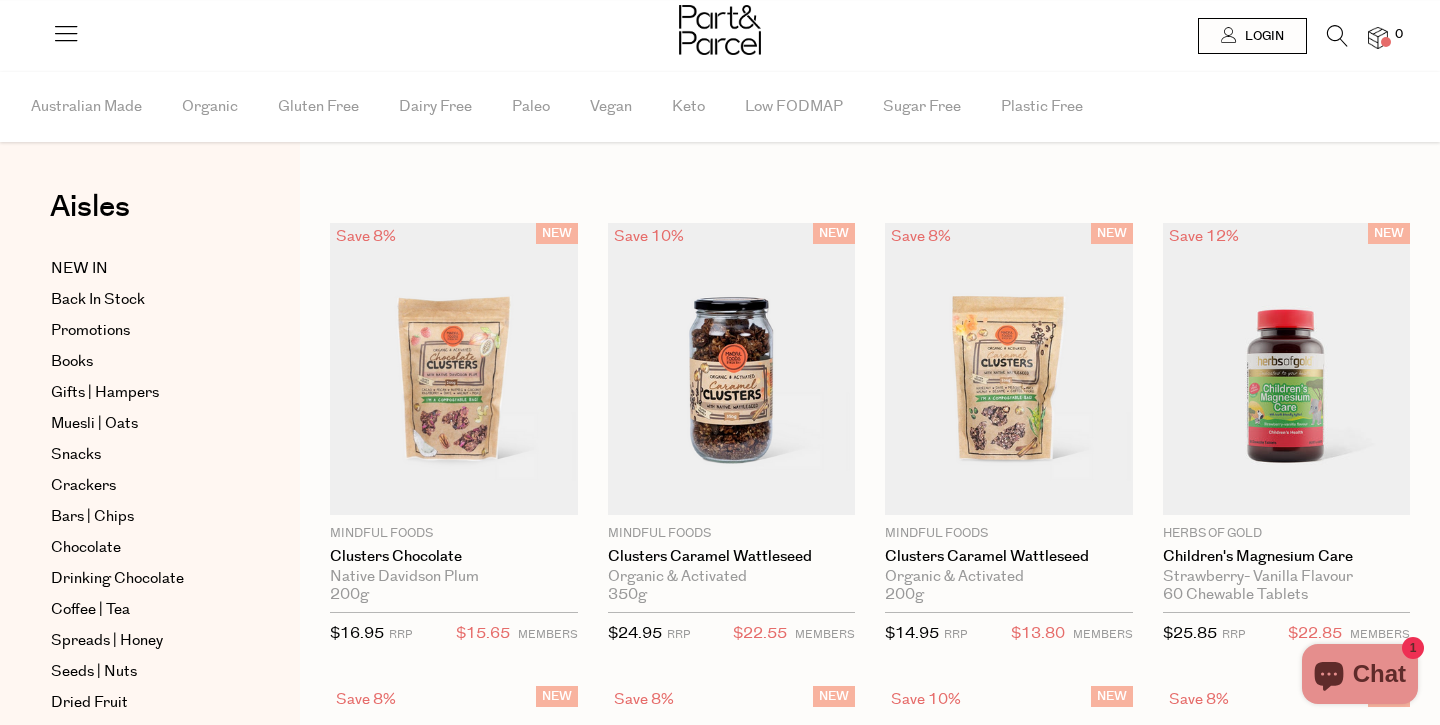 scroll, scrollTop: 0, scrollLeft: 0, axis: both 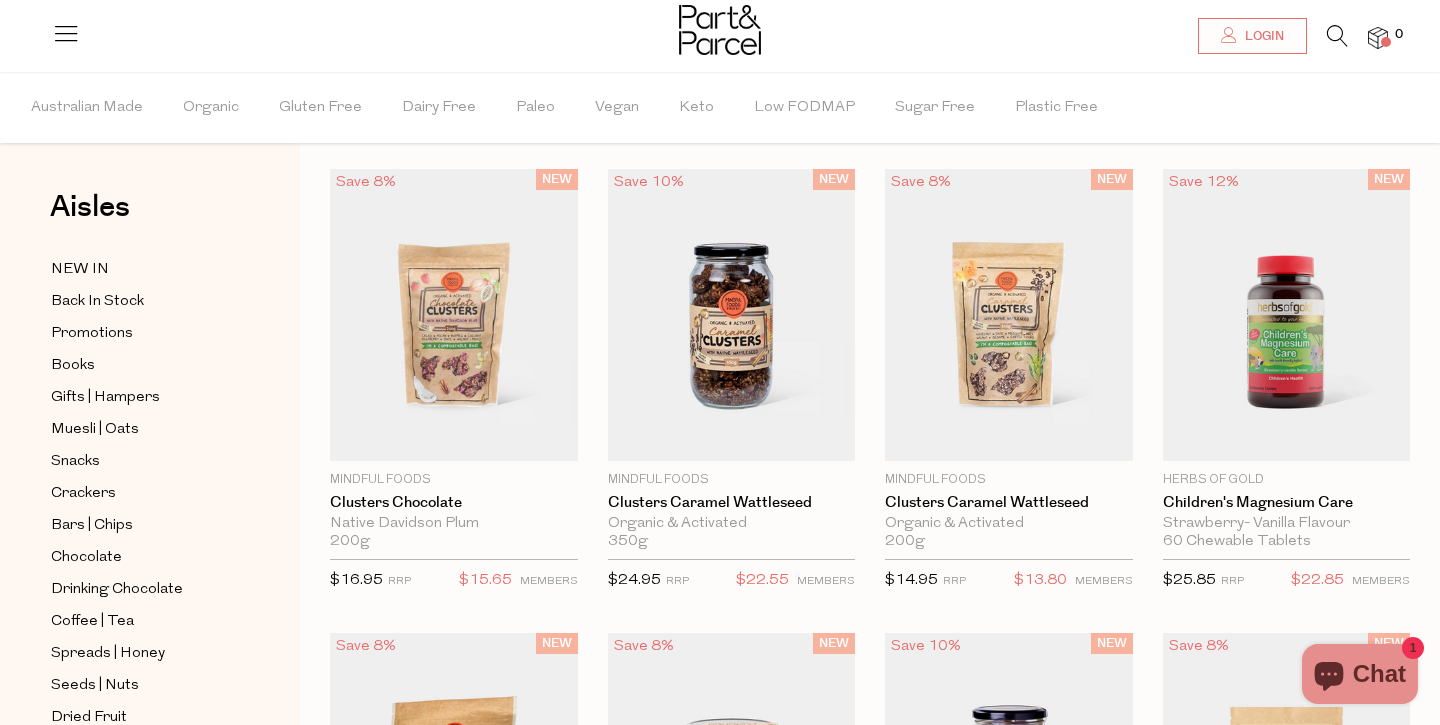 click at bounding box center [1337, 41] 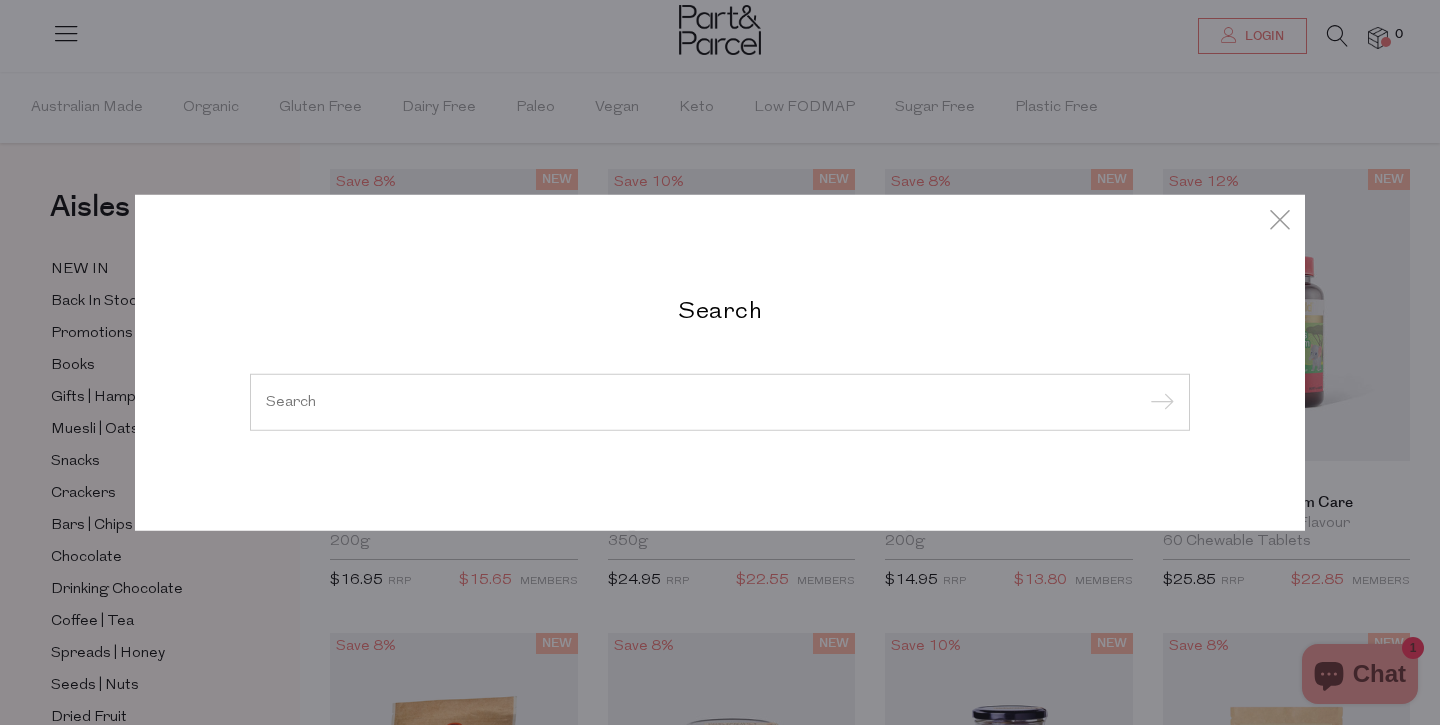 paste on "Mindful Foods" 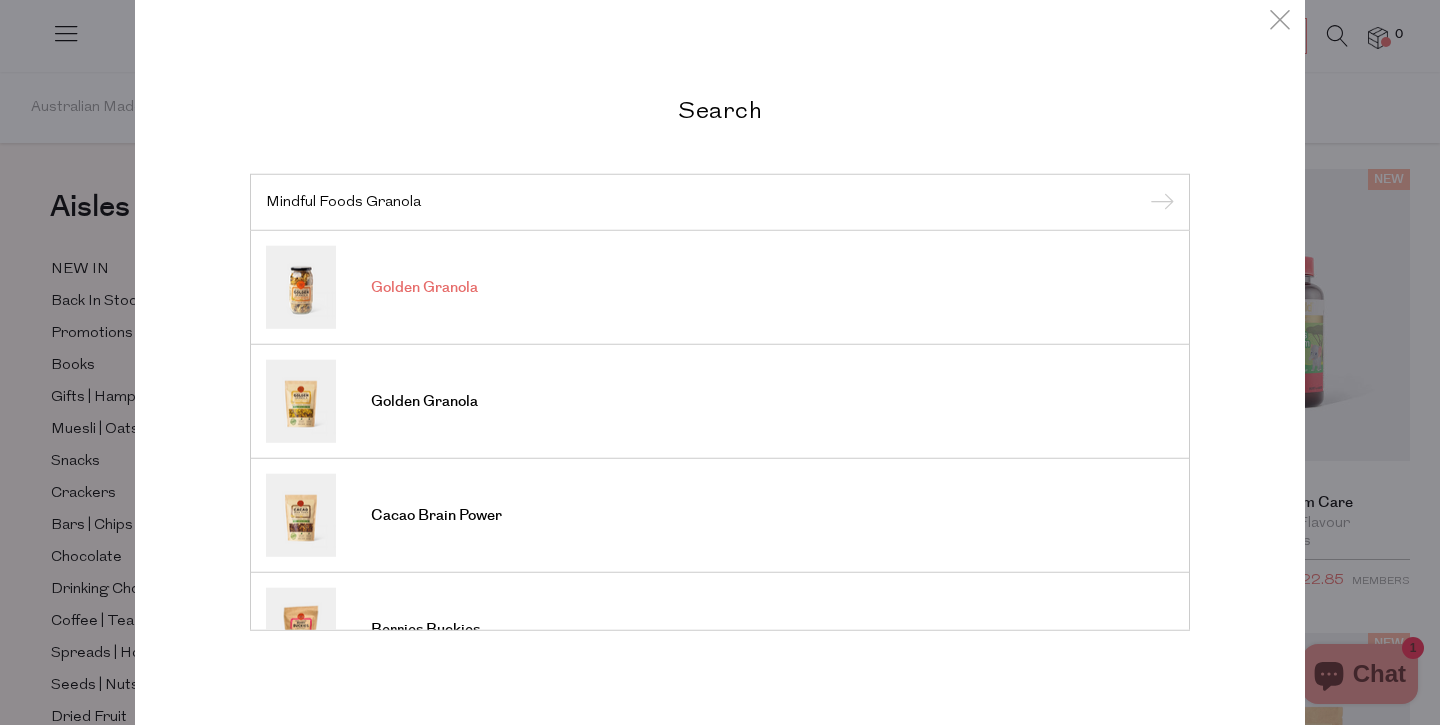 click on "Golden Granola" at bounding box center (720, 287) 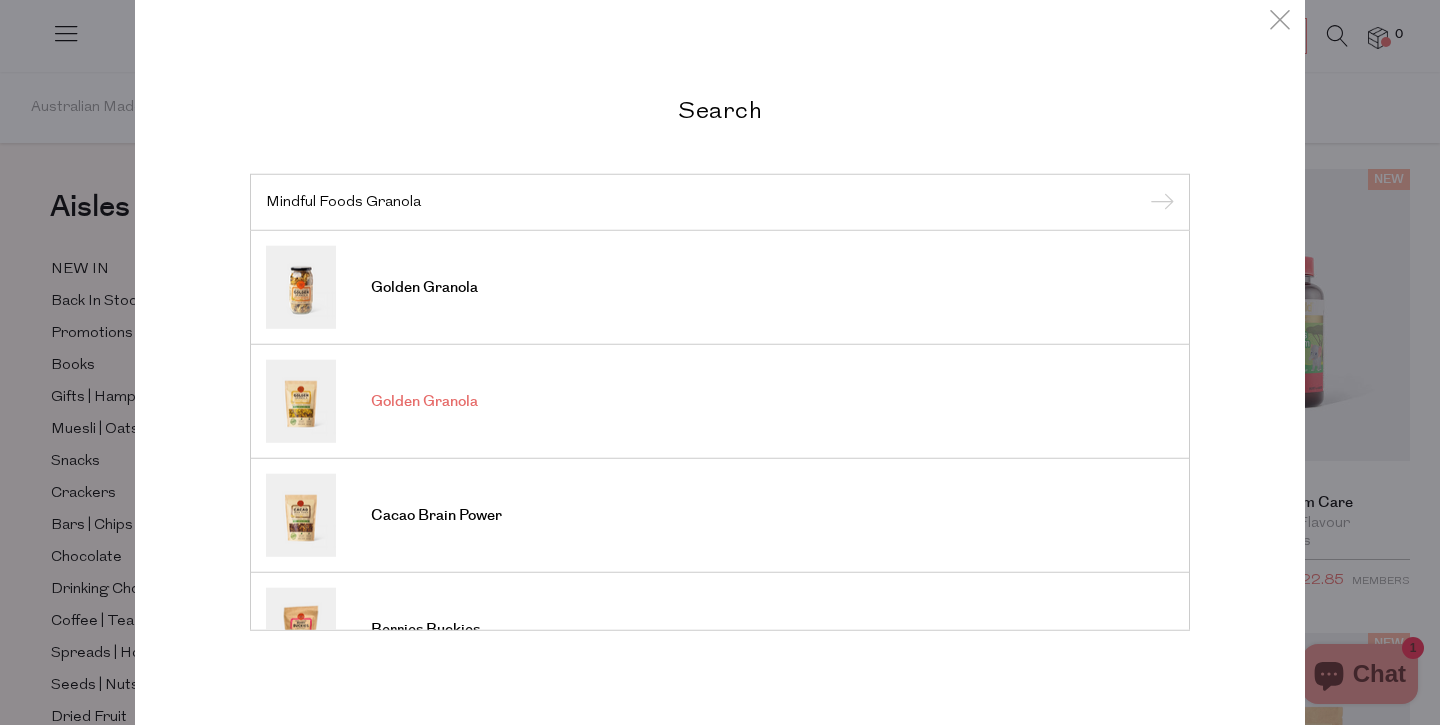 click on "Golden Granola" at bounding box center [720, 401] 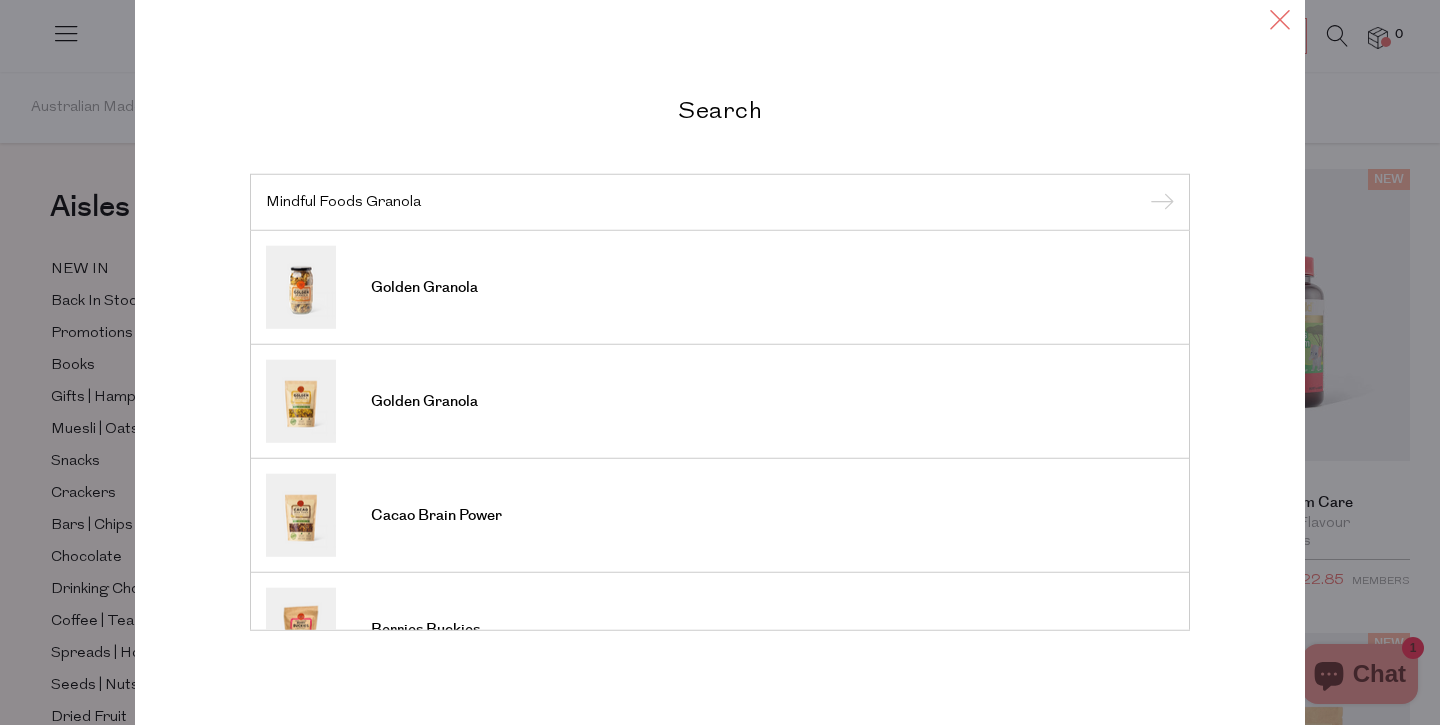 click at bounding box center [1280, 18] 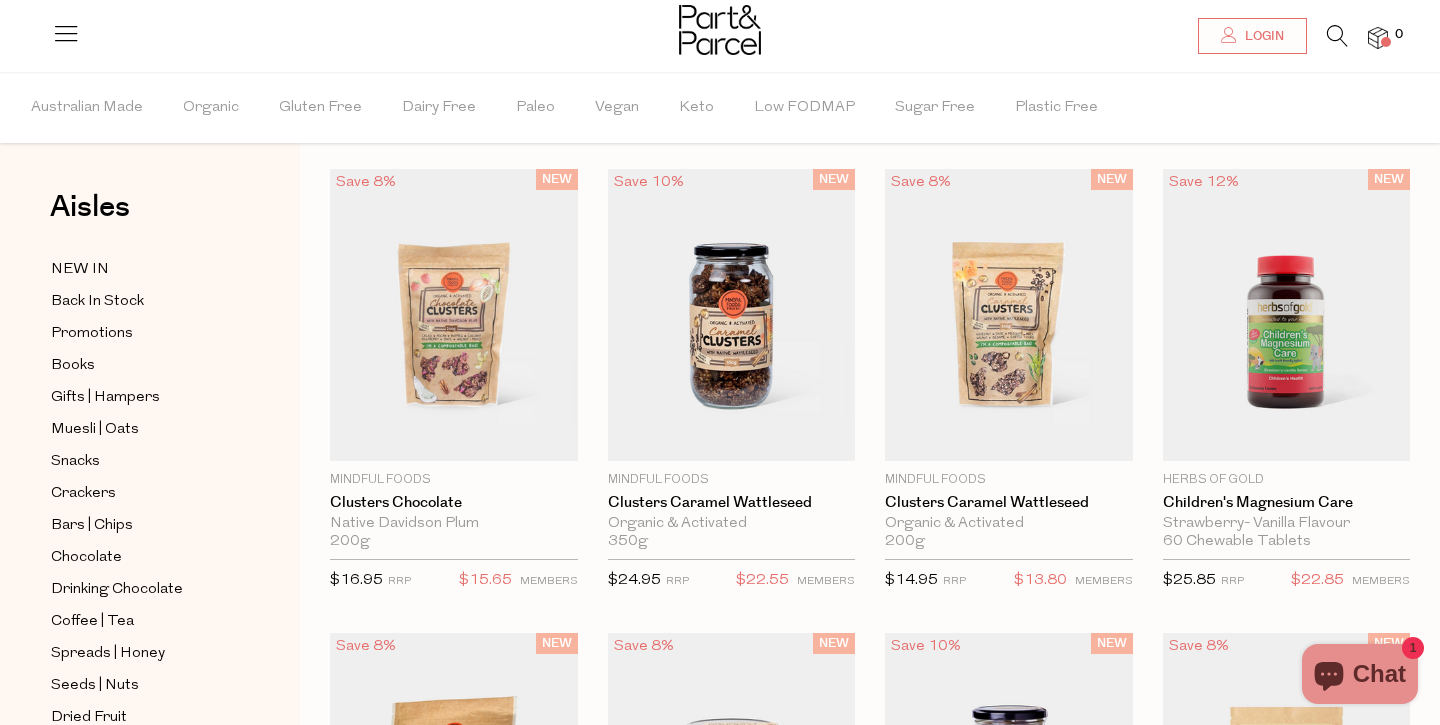 click at bounding box center (1337, 36) 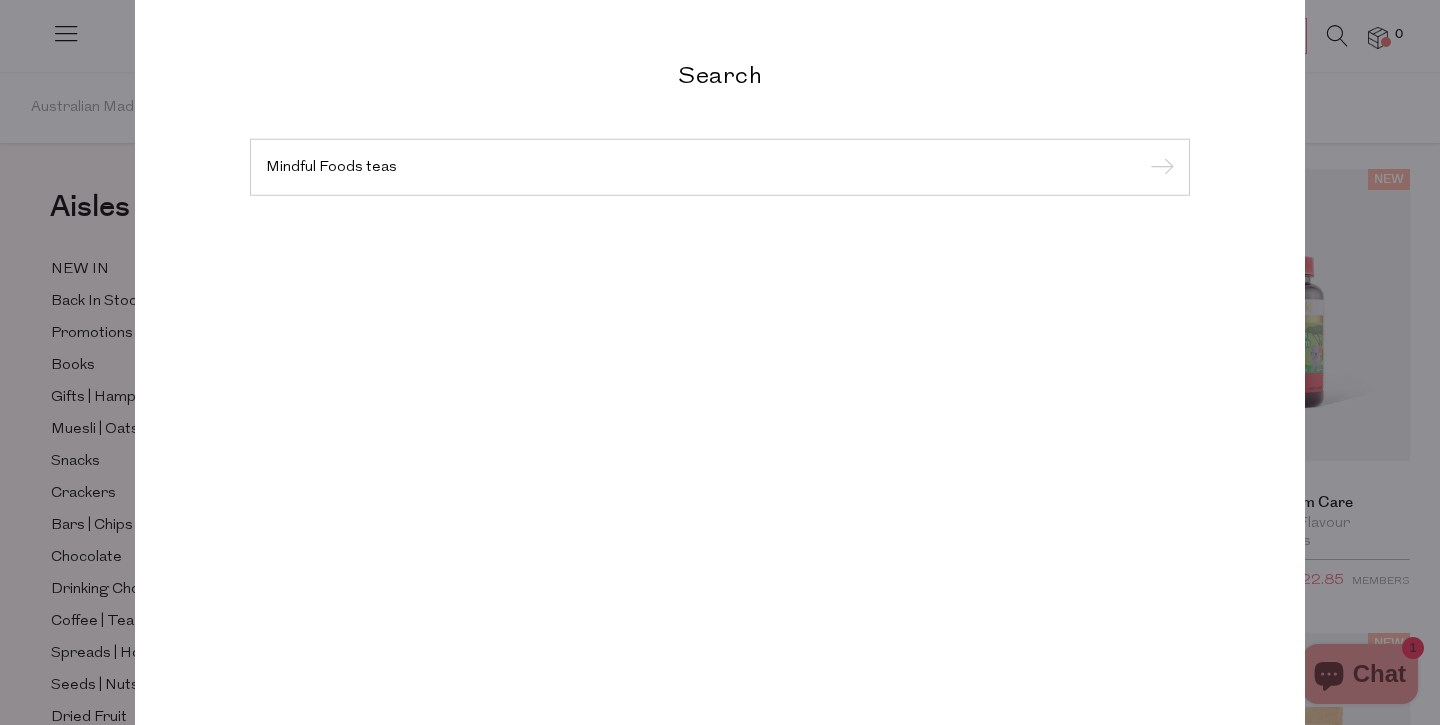 type on "Mindful Foods teas" 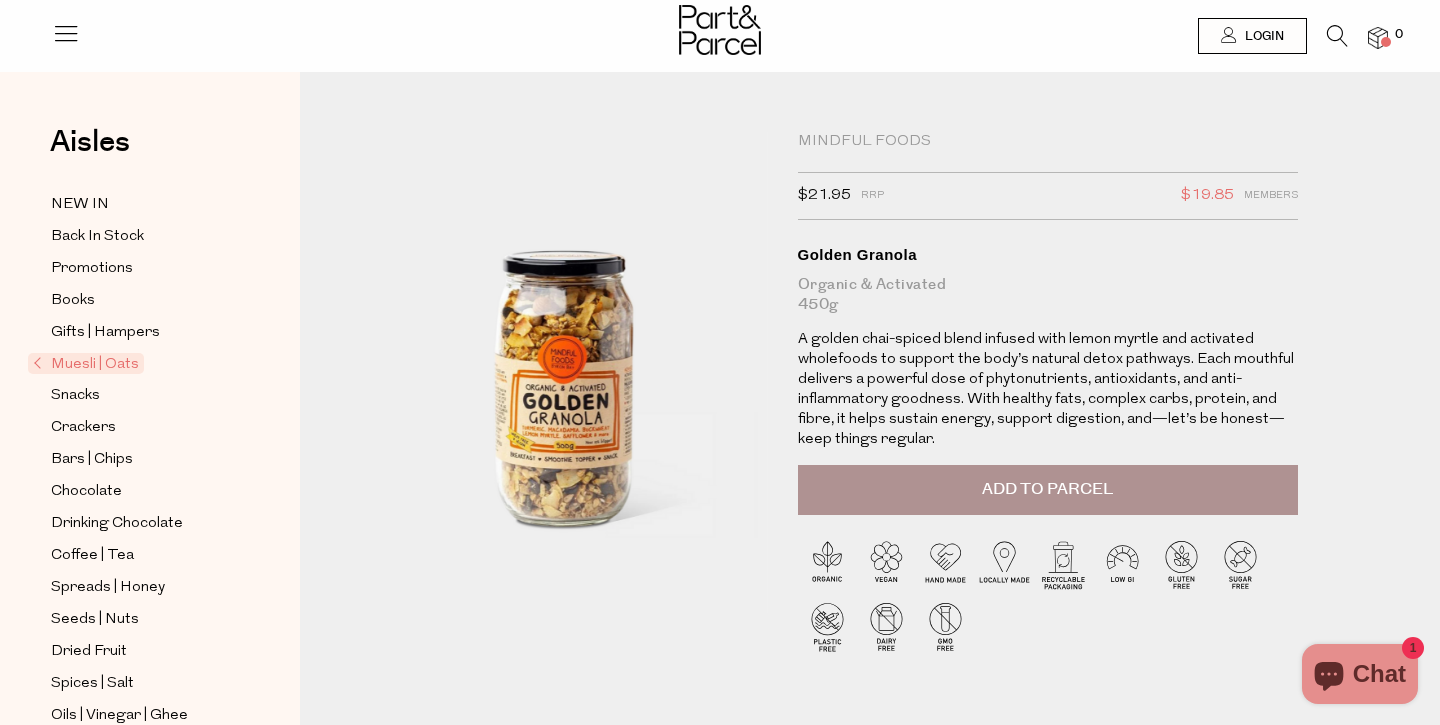 scroll, scrollTop: 0, scrollLeft: 0, axis: both 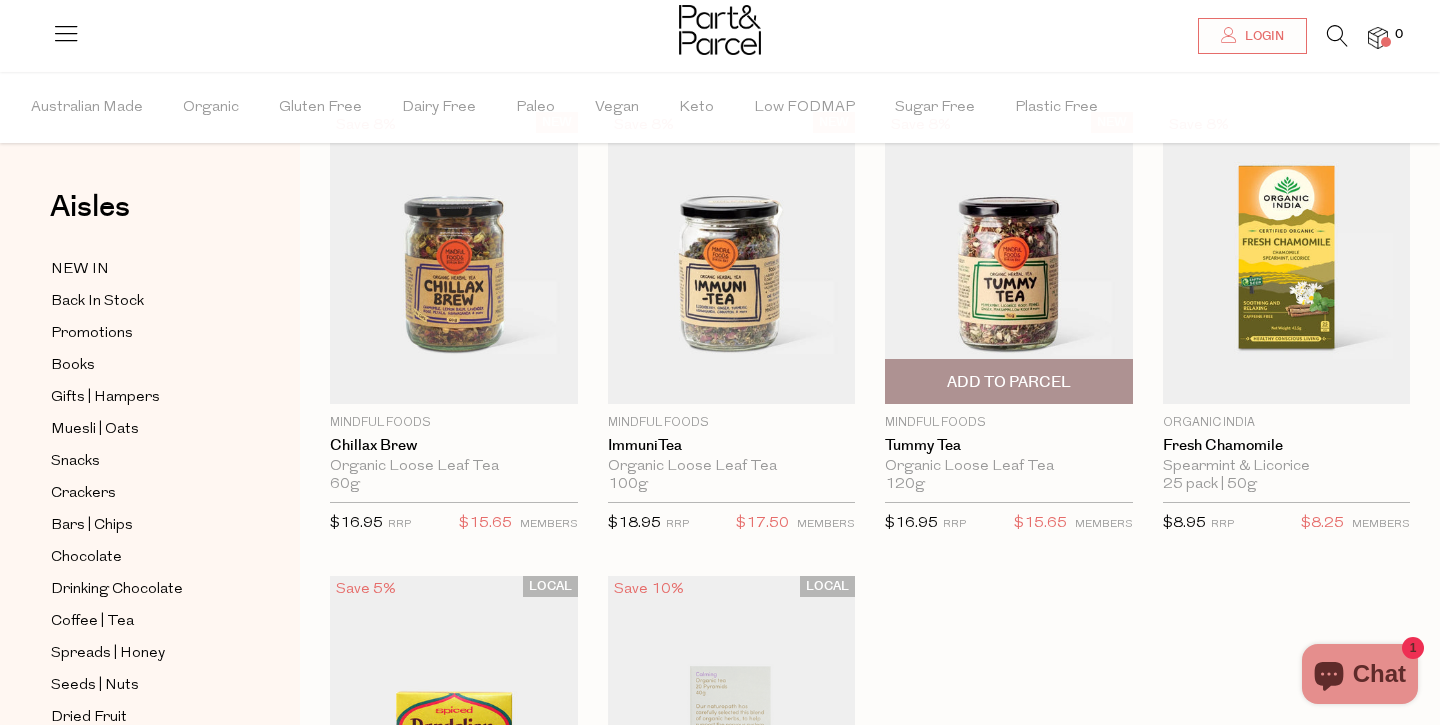 click at bounding box center (1009, 258) 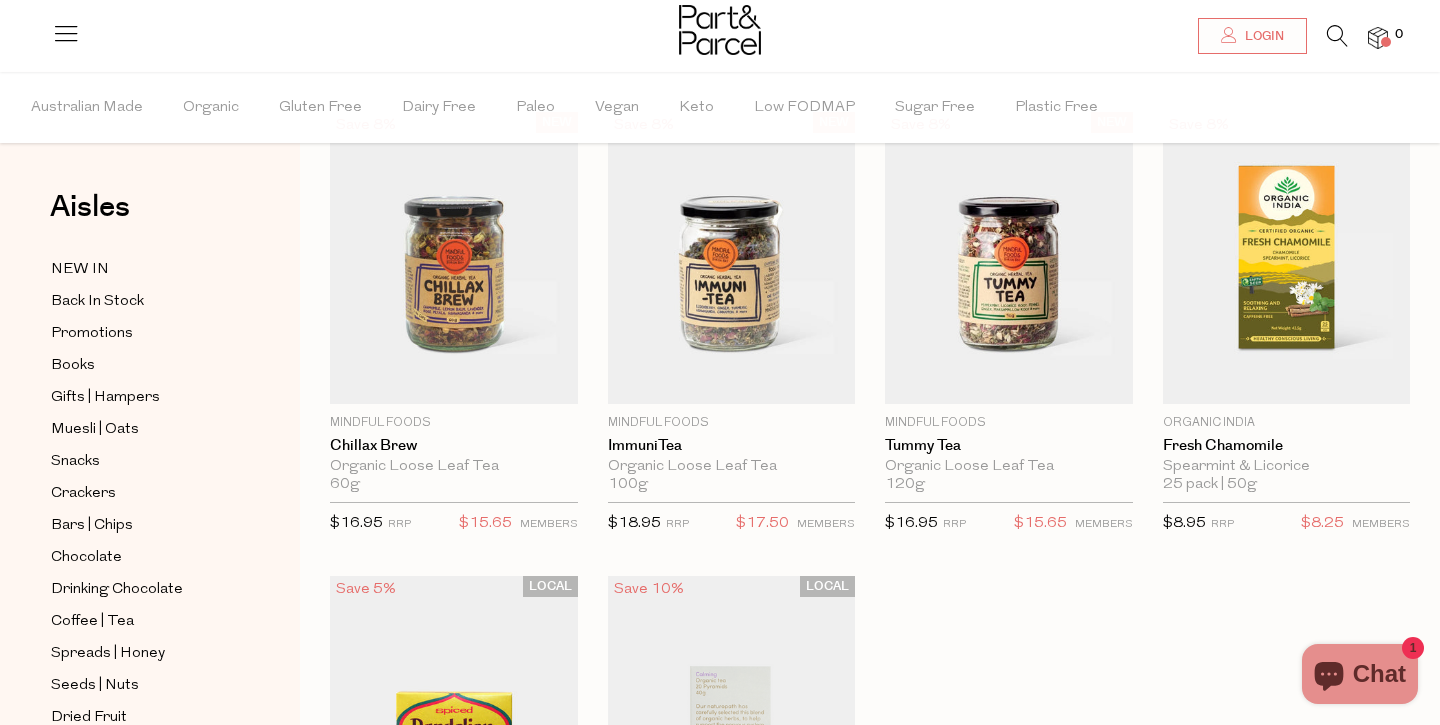 click at bounding box center (1337, 36) 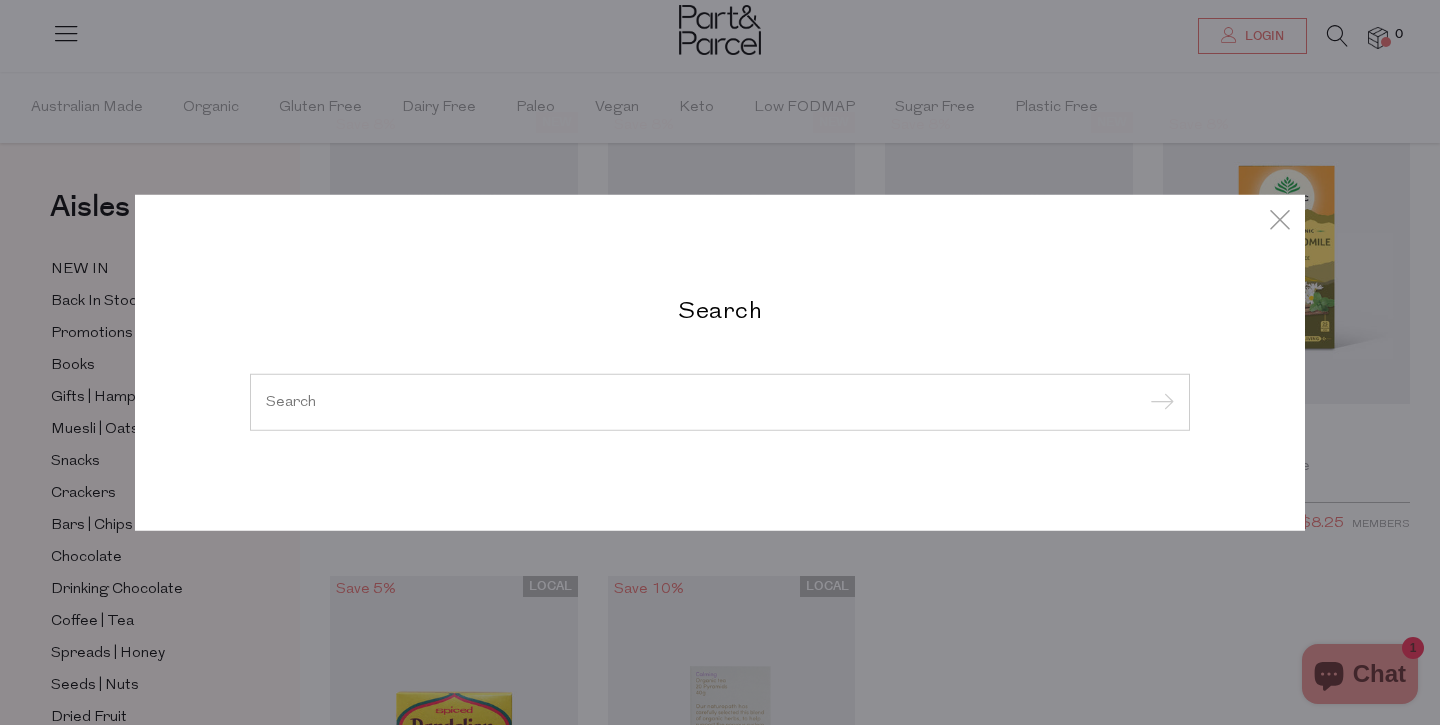 paste on "Mindful Foods" 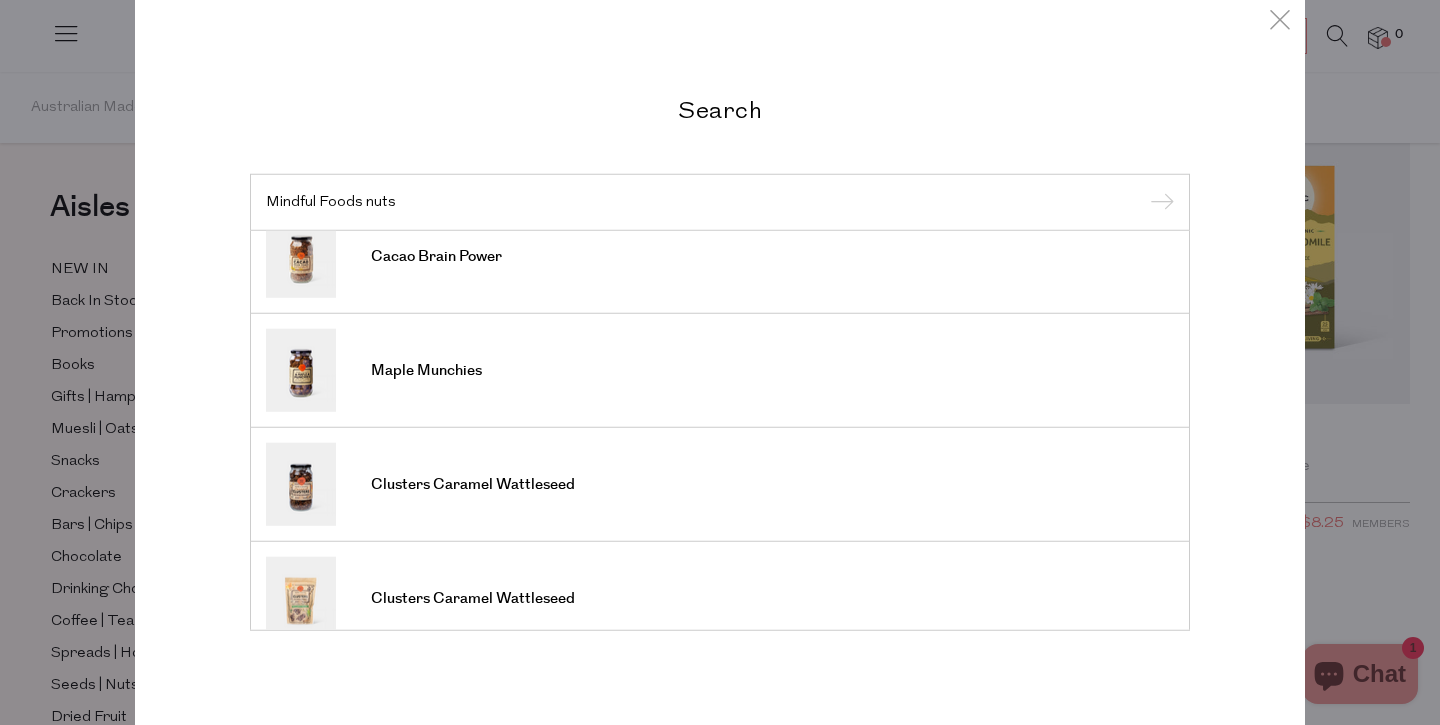 scroll, scrollTop: 0, scrollLeft: 0, axis: both 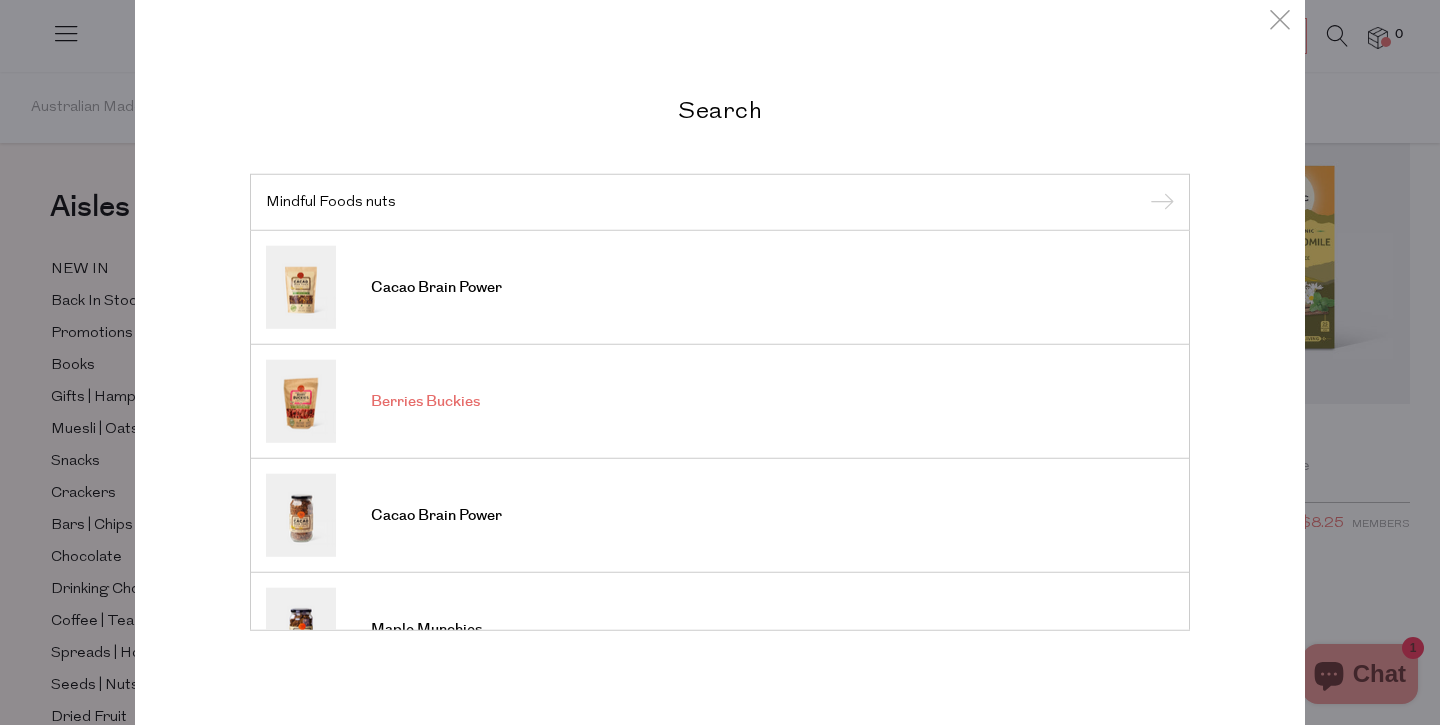 click on "Berries Buckies" at bounding box center (720, 401) 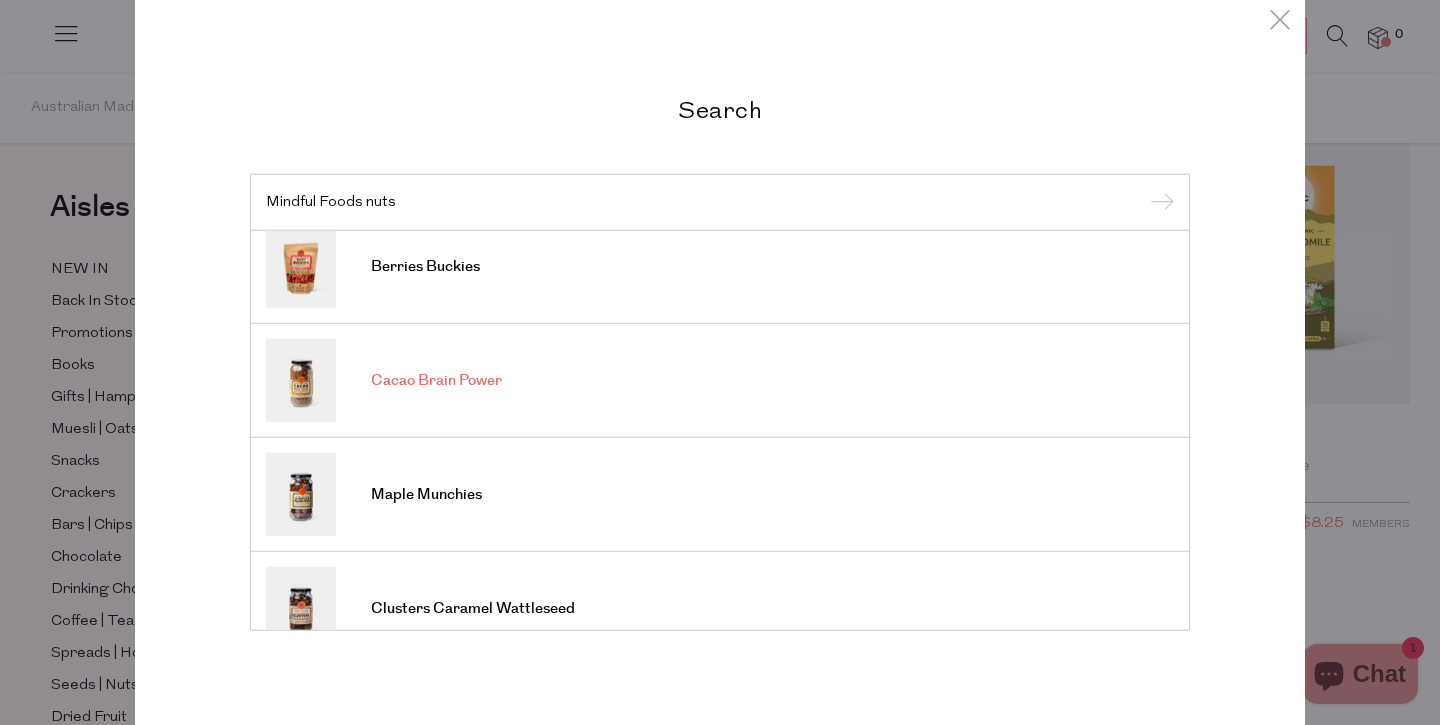 scroll, scrollTop: 152, scrollLeft: 0, axis: vertical 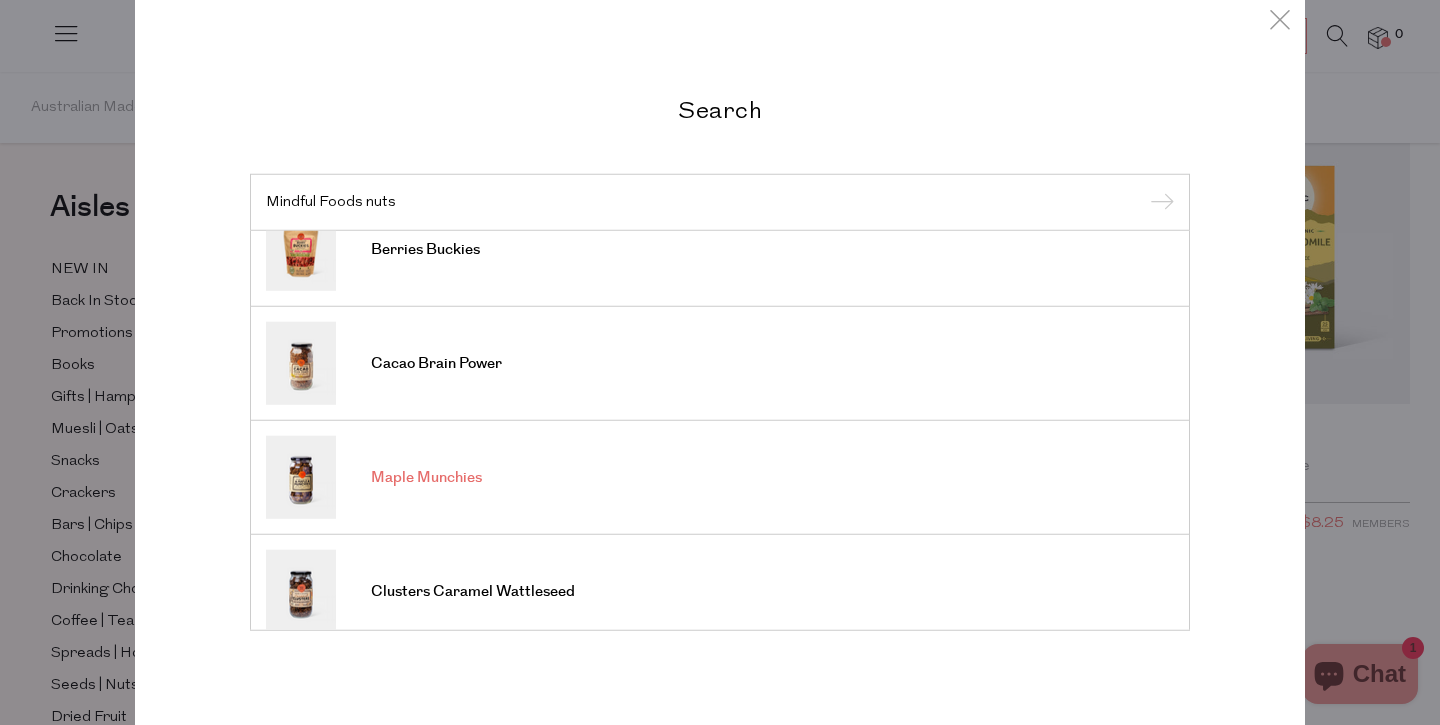 click on "Maple Munchies" at bounding box center [720, 477] 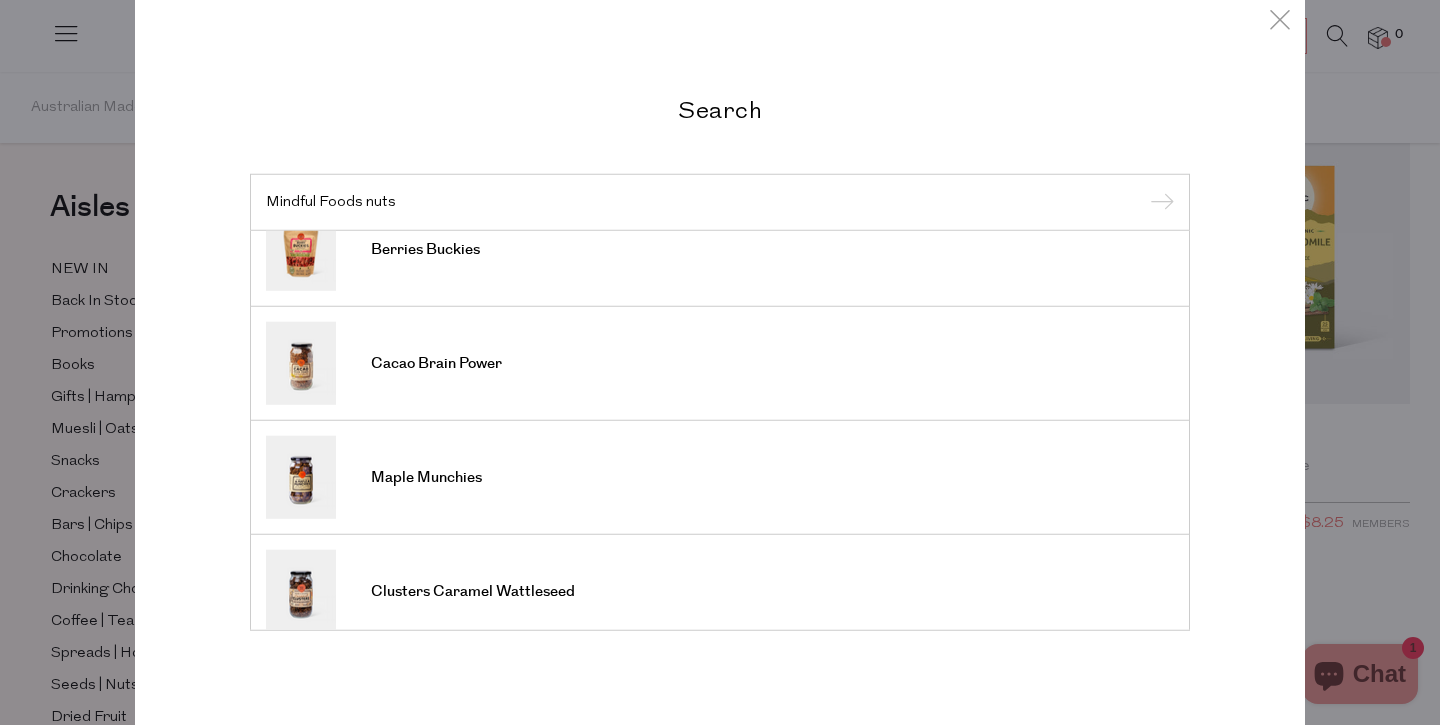 click on "Mindful Foods nuts" at bounding box center (720, 202) 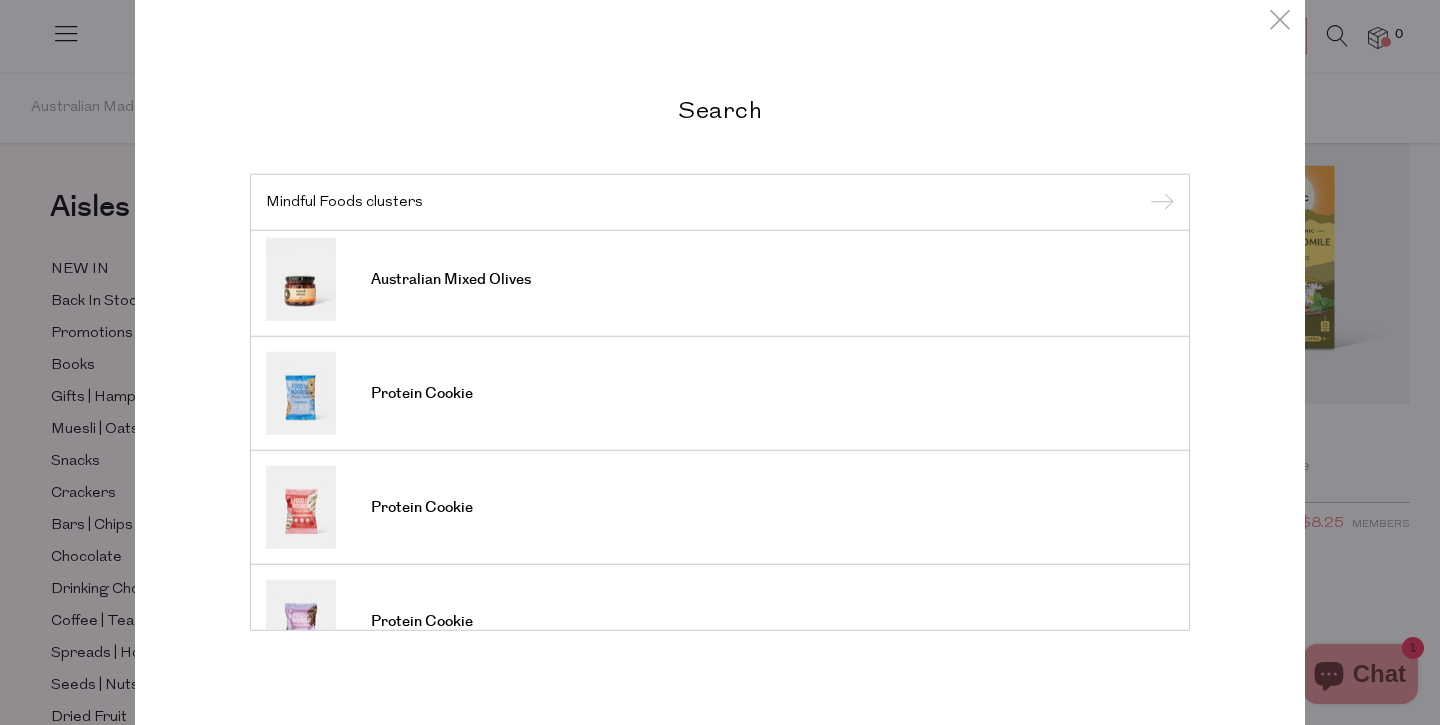 scroll, scrollTop: 0, scrollLeft: 0, axis: both 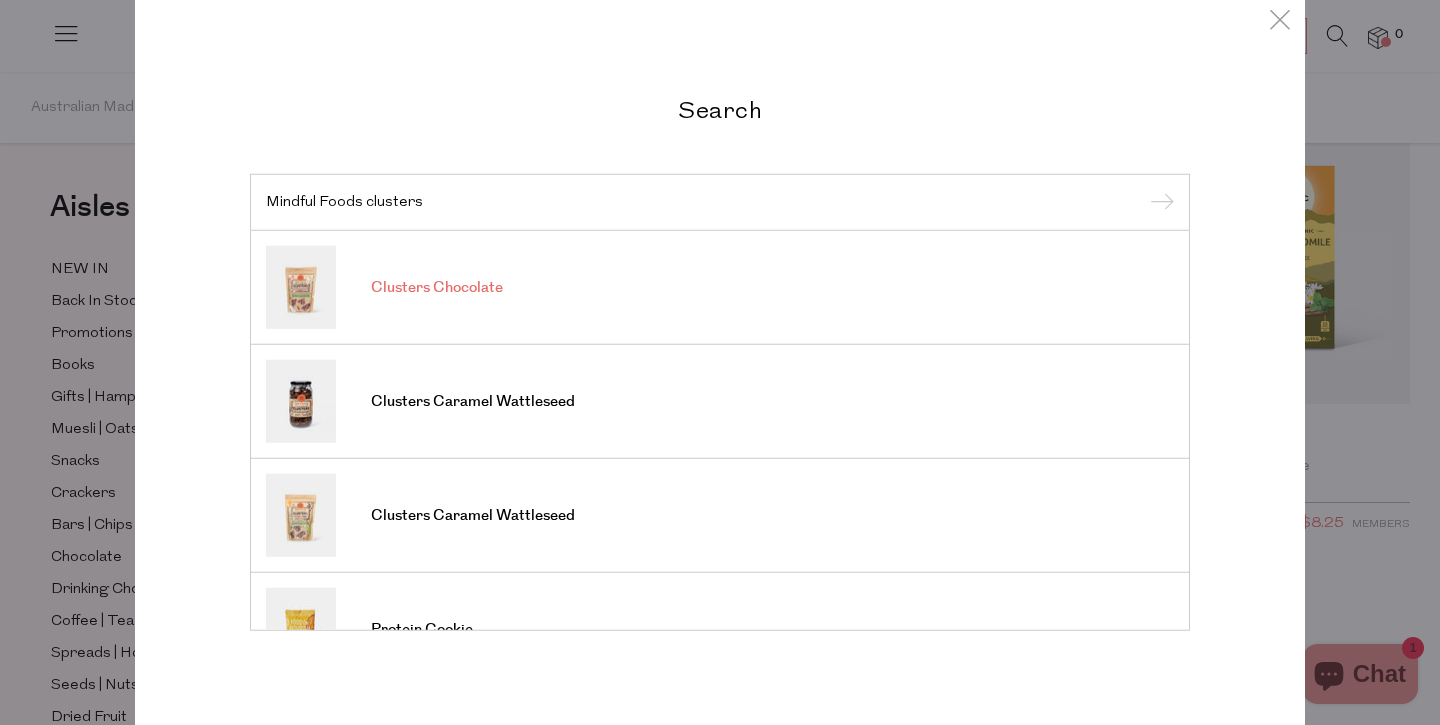type on "Mindful Foods clusters" 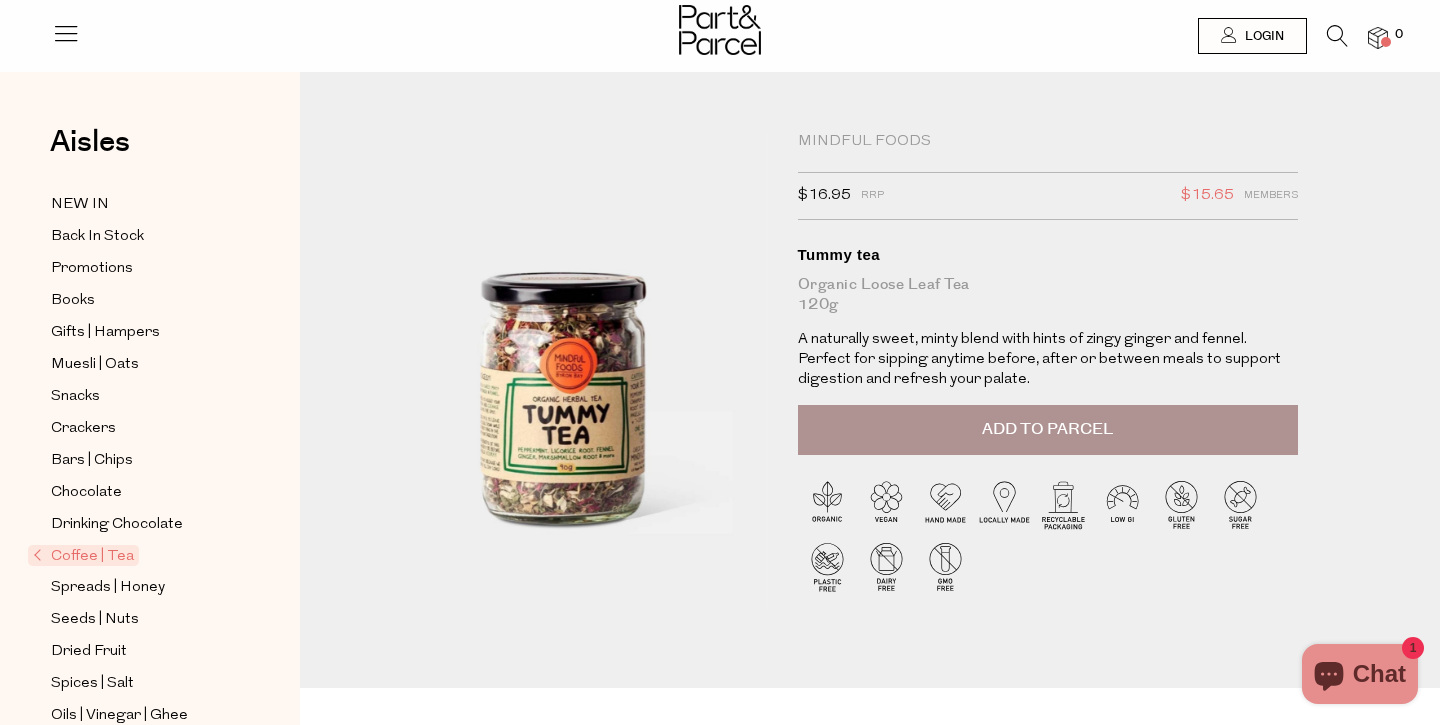 scroll, scrollTop: 0, scrollLeft: 0, axis: both 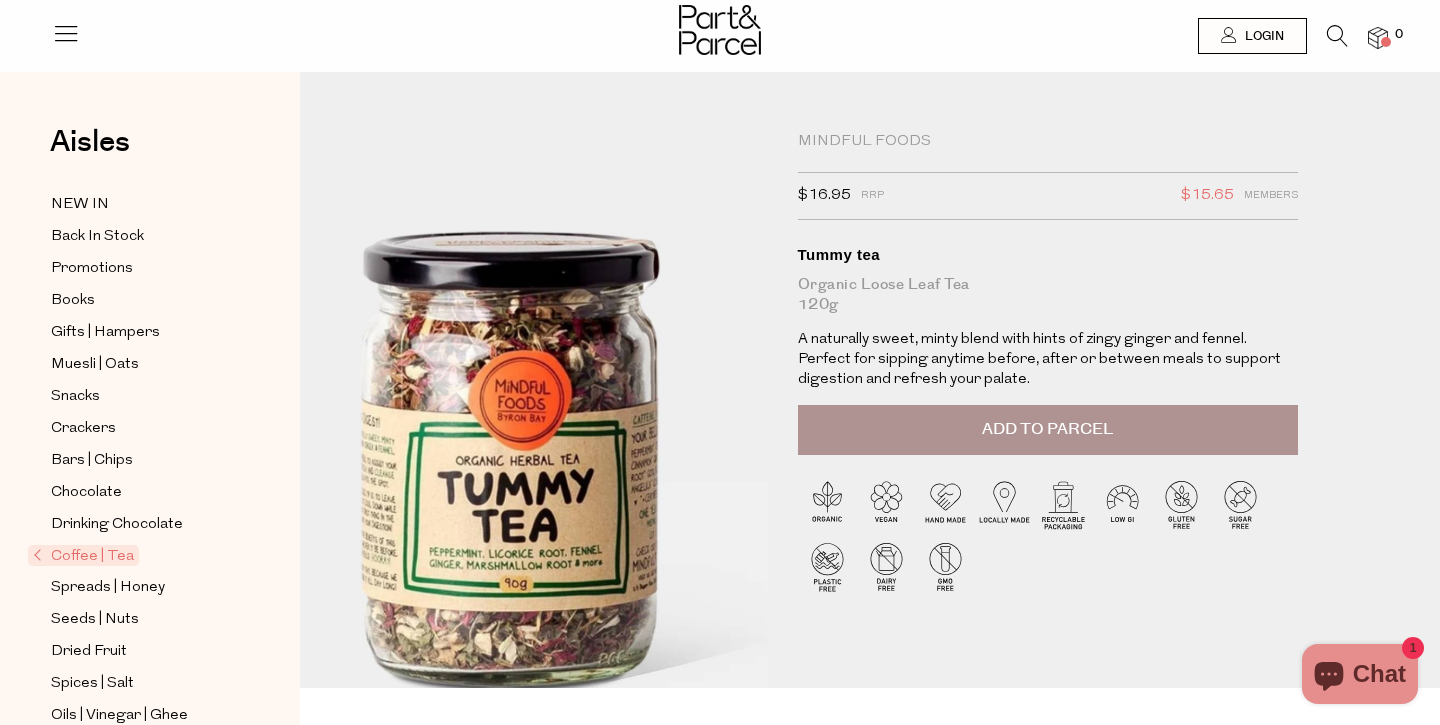 click at bounding box center (512, 412) 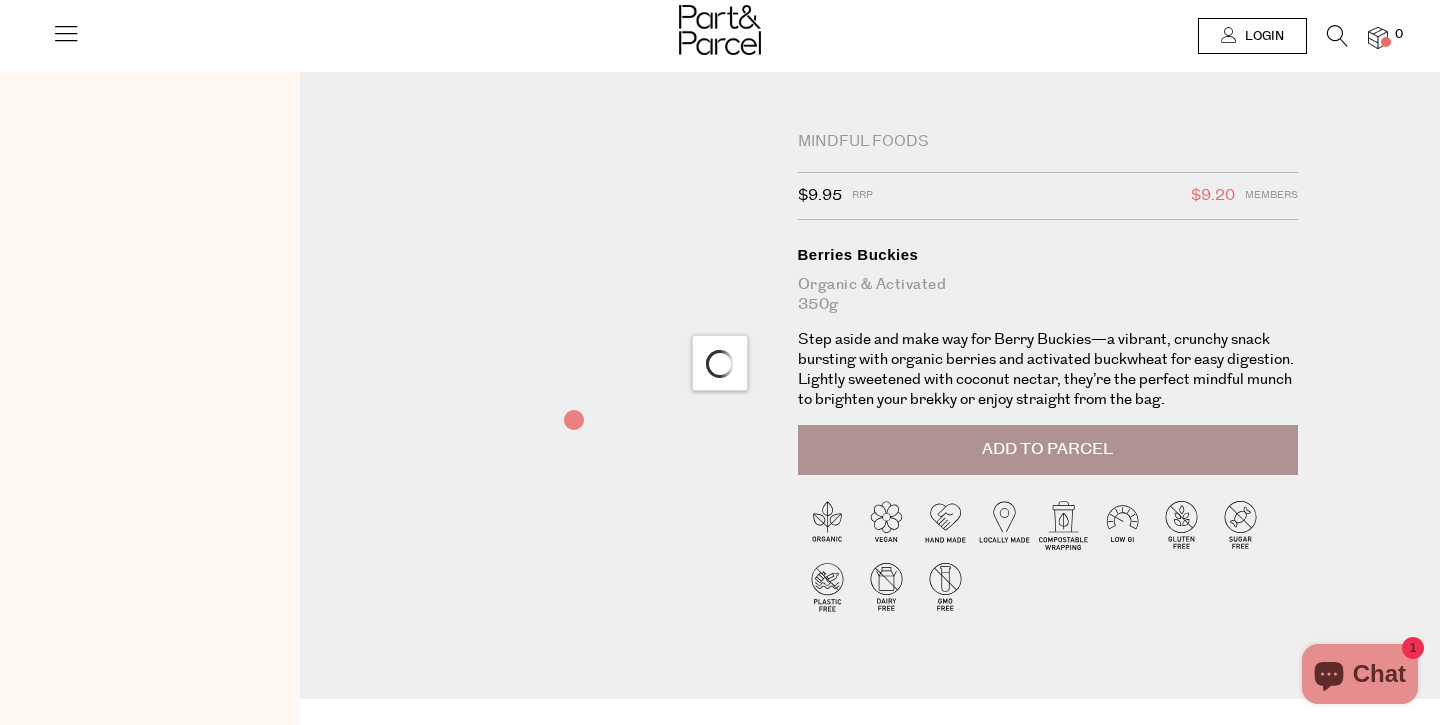 scroll, scrollTop: 0, scrollLeft: 0, axis: both 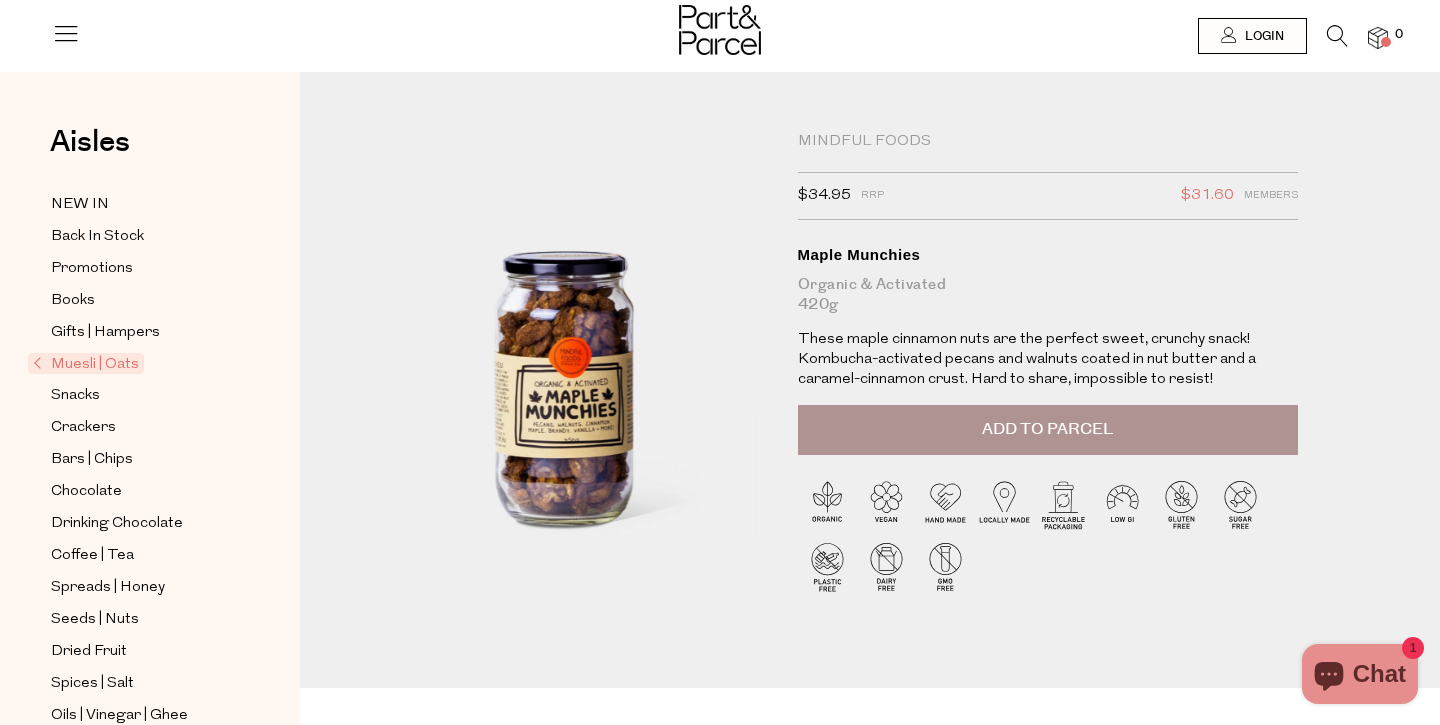 drag, startPoint x: 502, startPoint y: 361, endPoint x: 979, endPoint y: 3, distance: 596.4 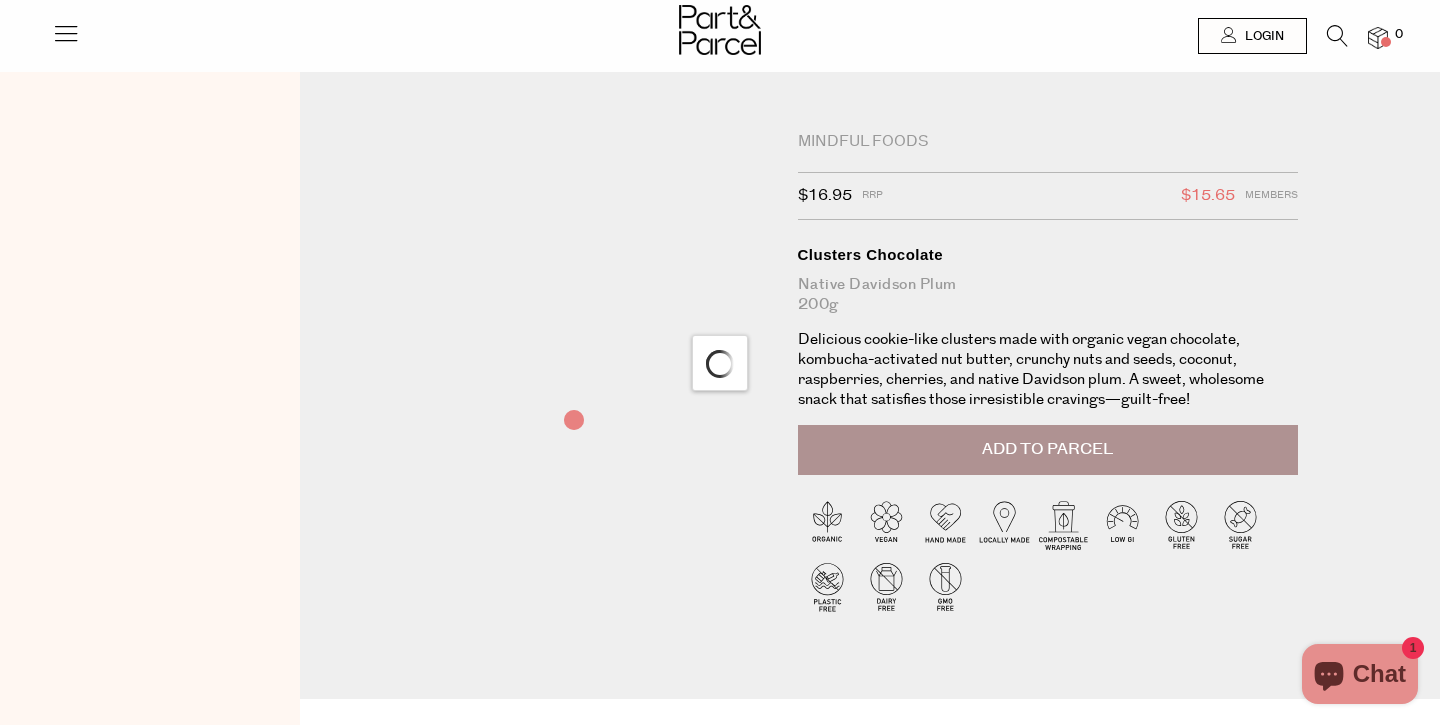 scroll, scrollTop: 0, scrollLeft: 0, axis: both 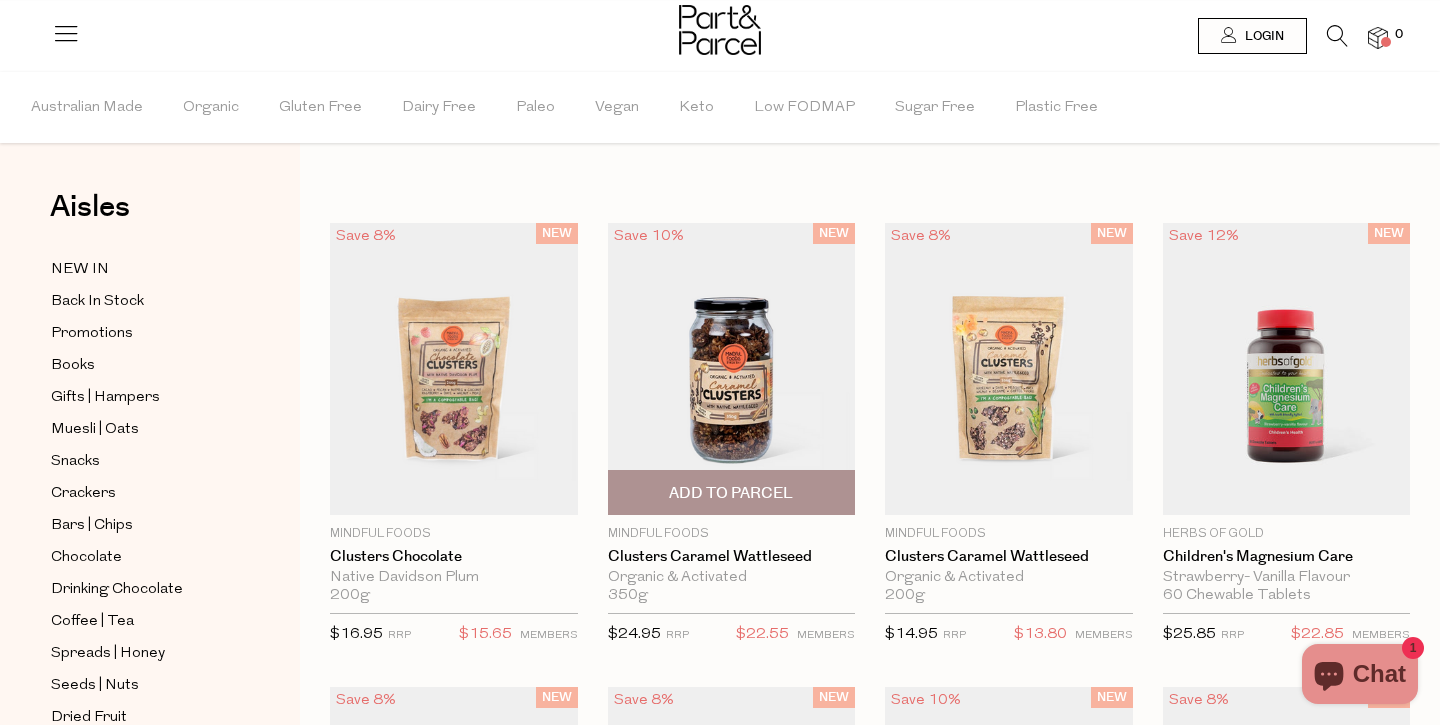 click at bounding box center [732, 369] 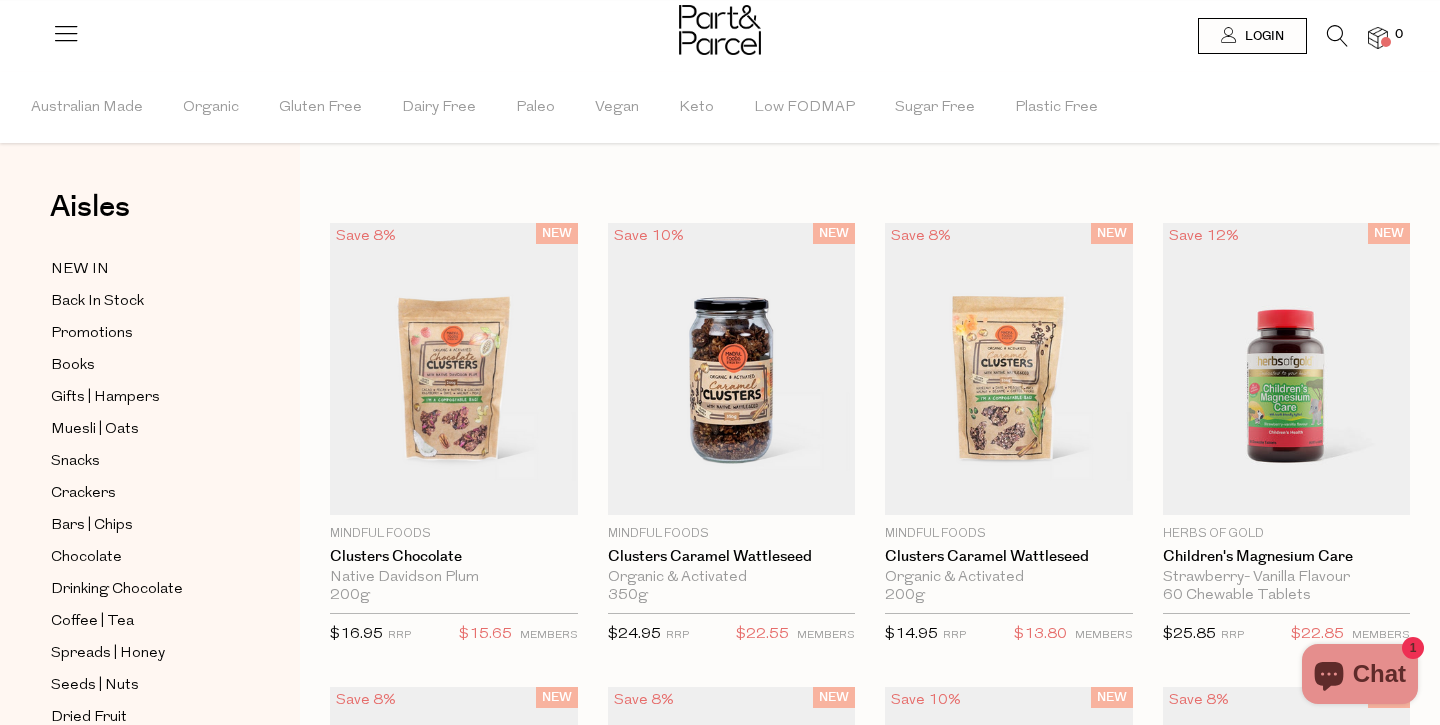 click at bounding box center (1337, 36) 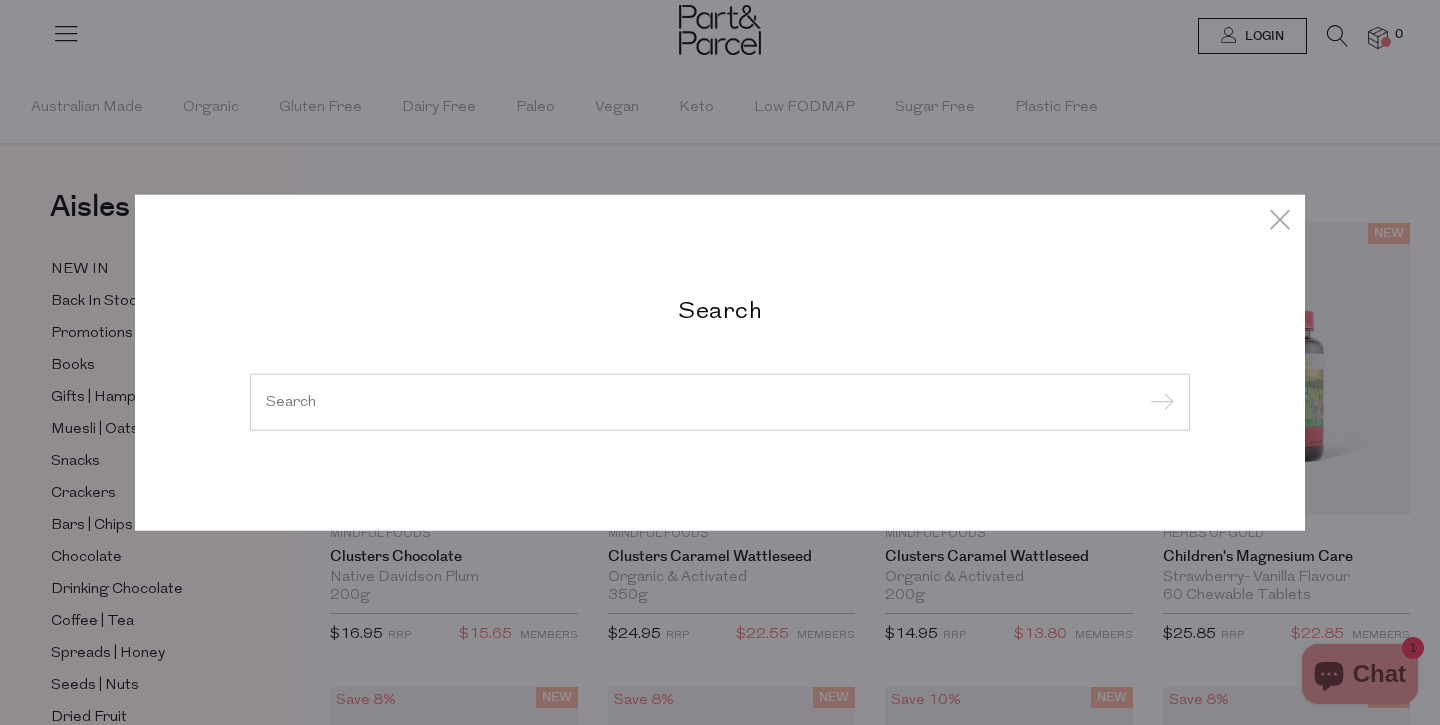 paste on "PLANTASY-MAC-ORIG-CHEEZE" 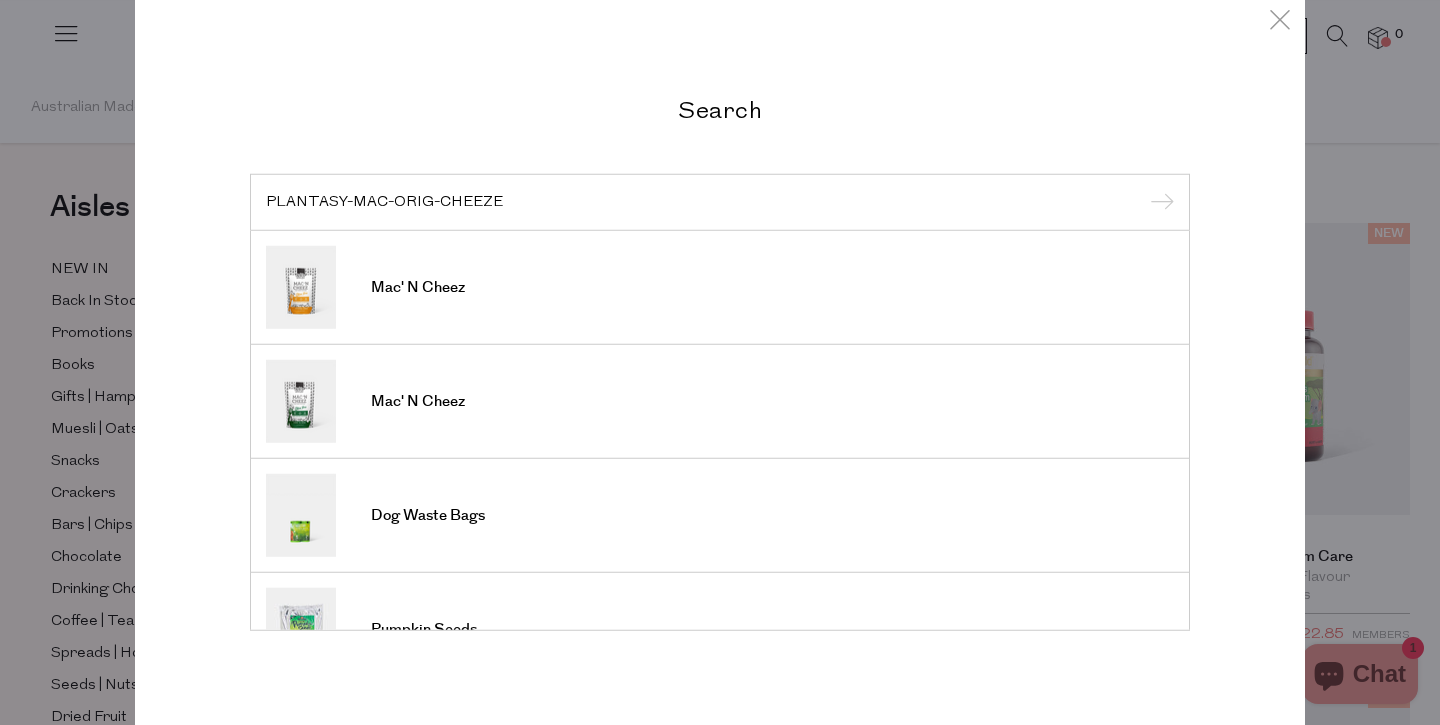 type on "PLANTASY-MAC-ORIG-CHEEZE" 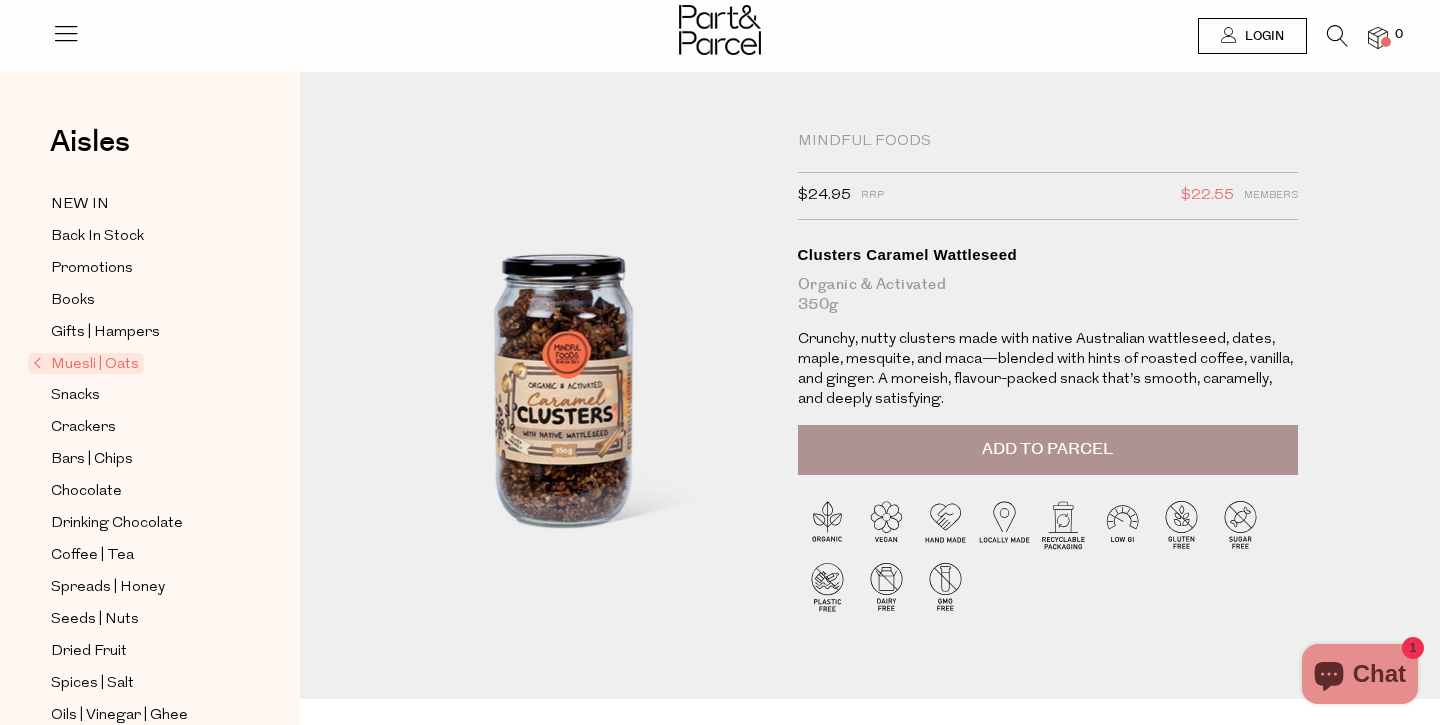 scroll, scrollTop: 0, scrollLeft: 0, axis: both 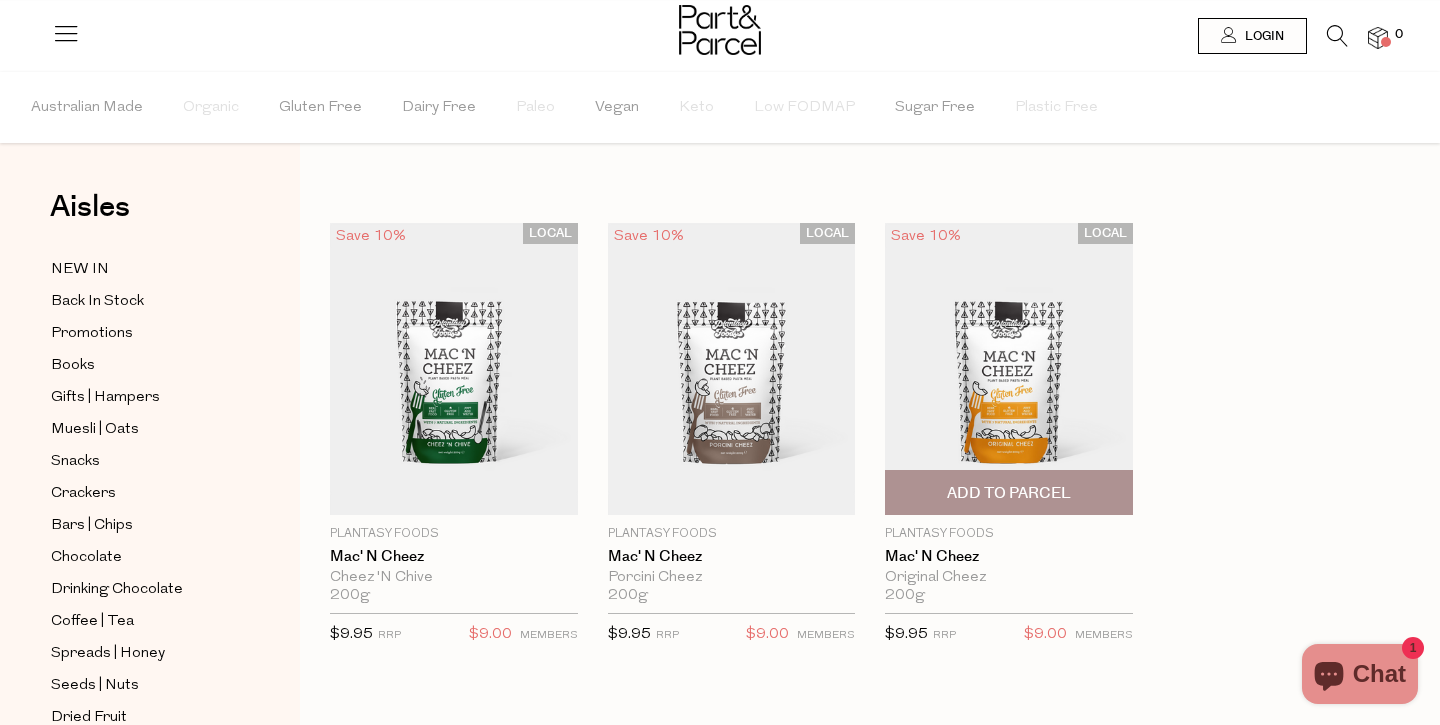 click at bounding box center (1009, 369) 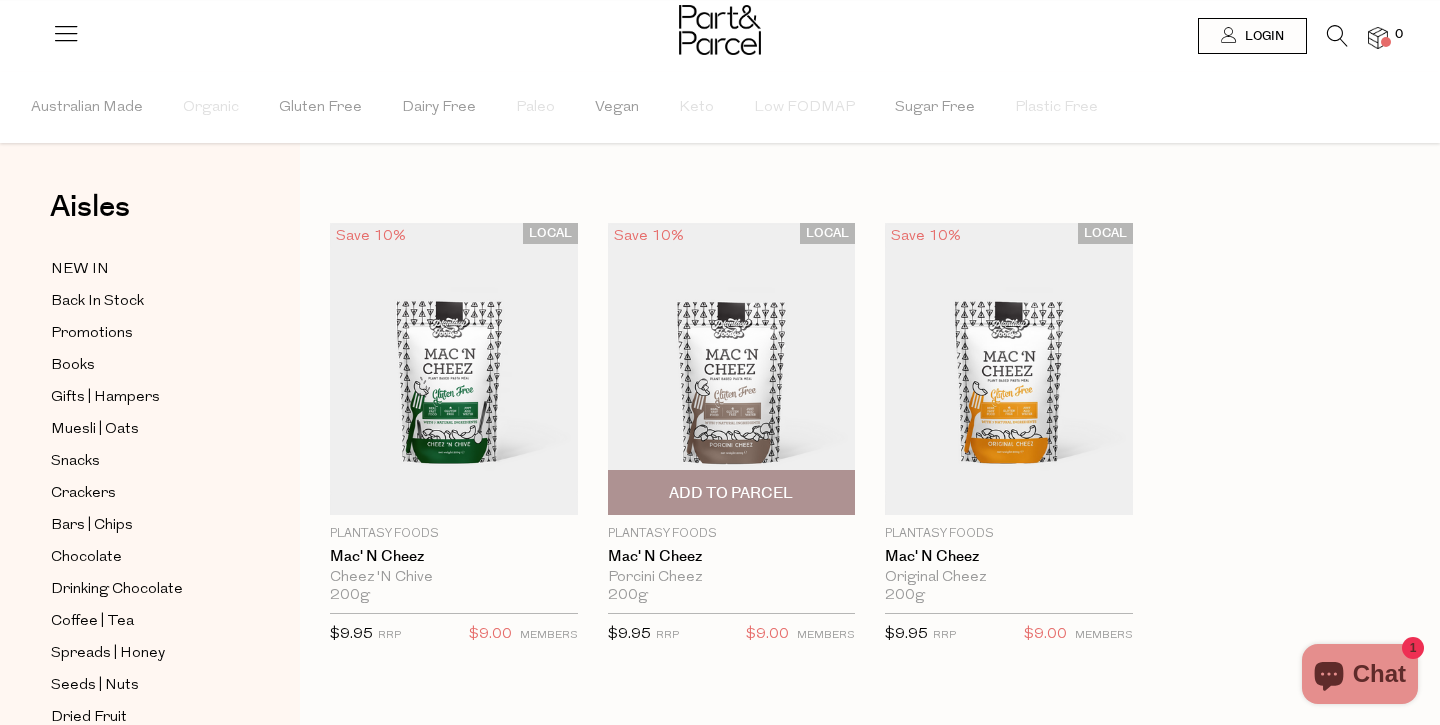 click at bounding box center (732, 369) 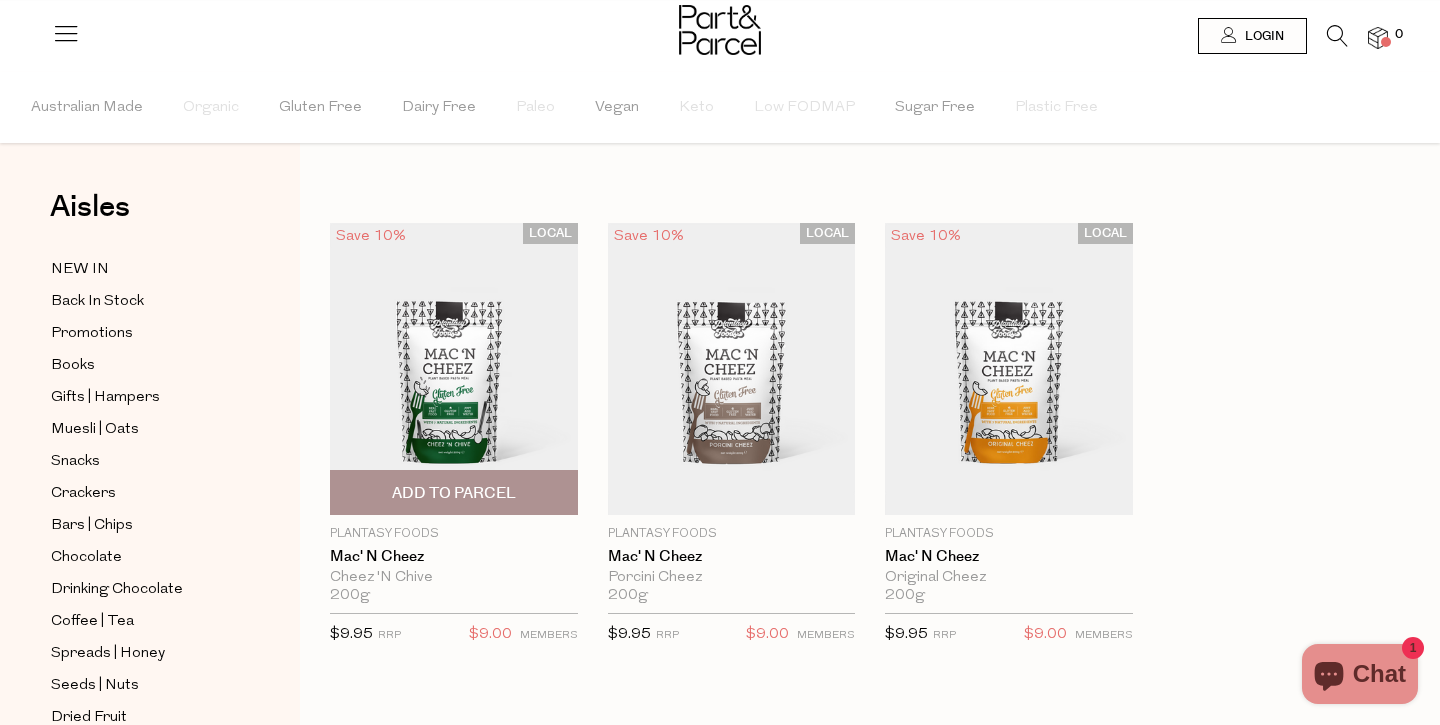 click at bounding box center (454, 369) 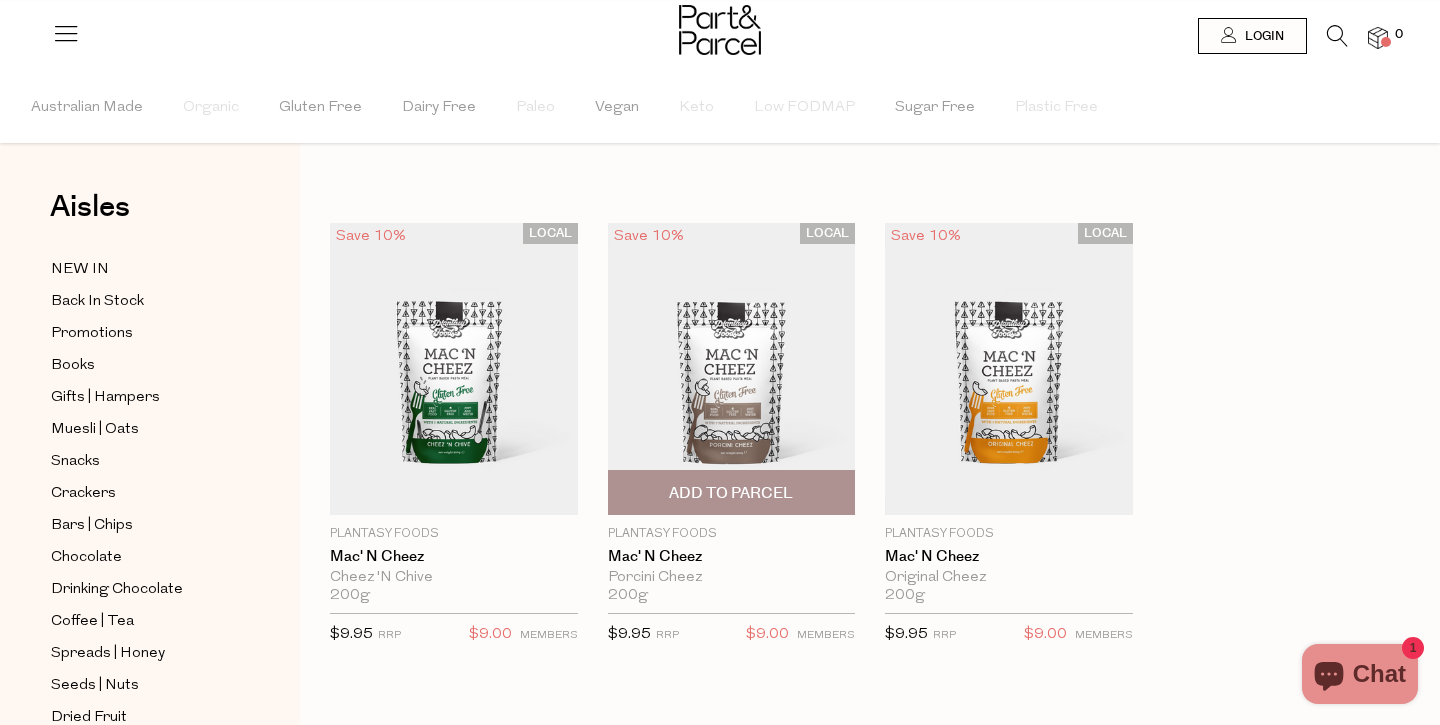 click at bounding box center [732, 369] 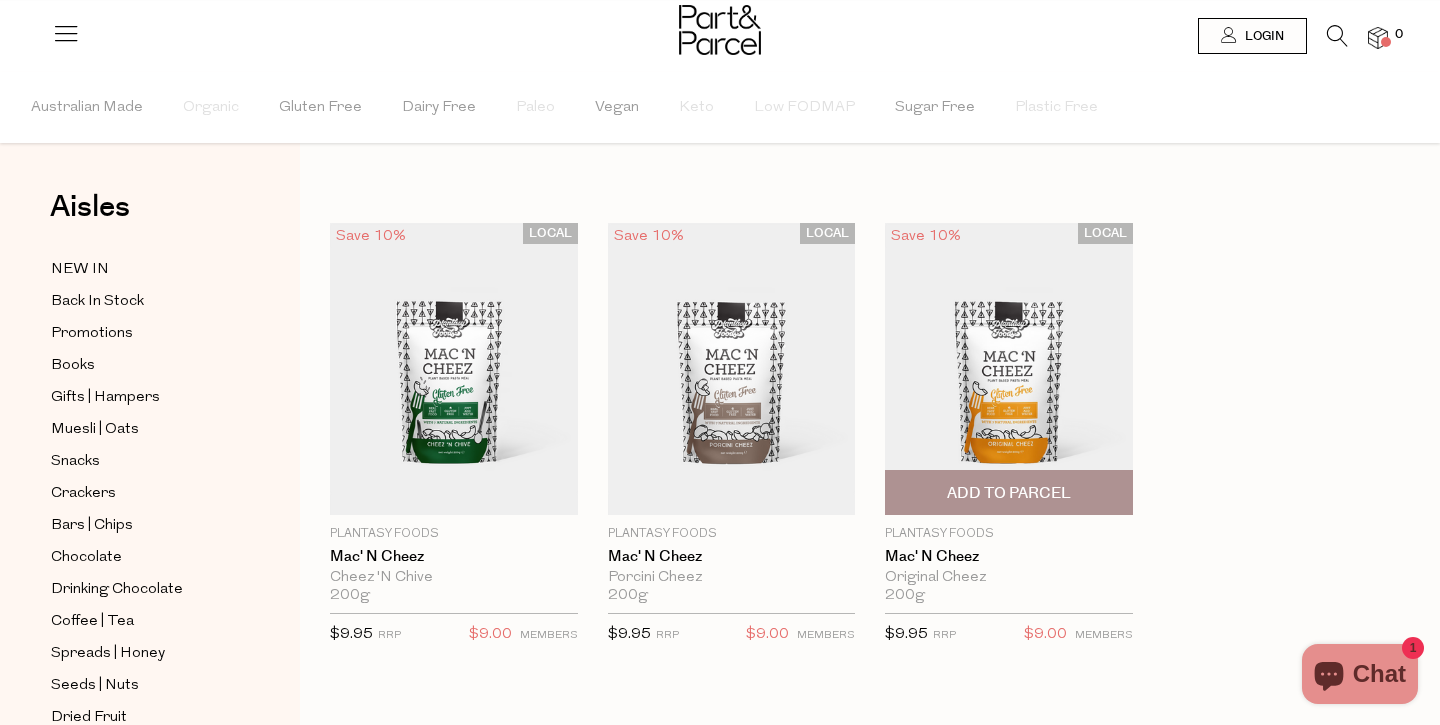 click at bounding box center (1009, 369) 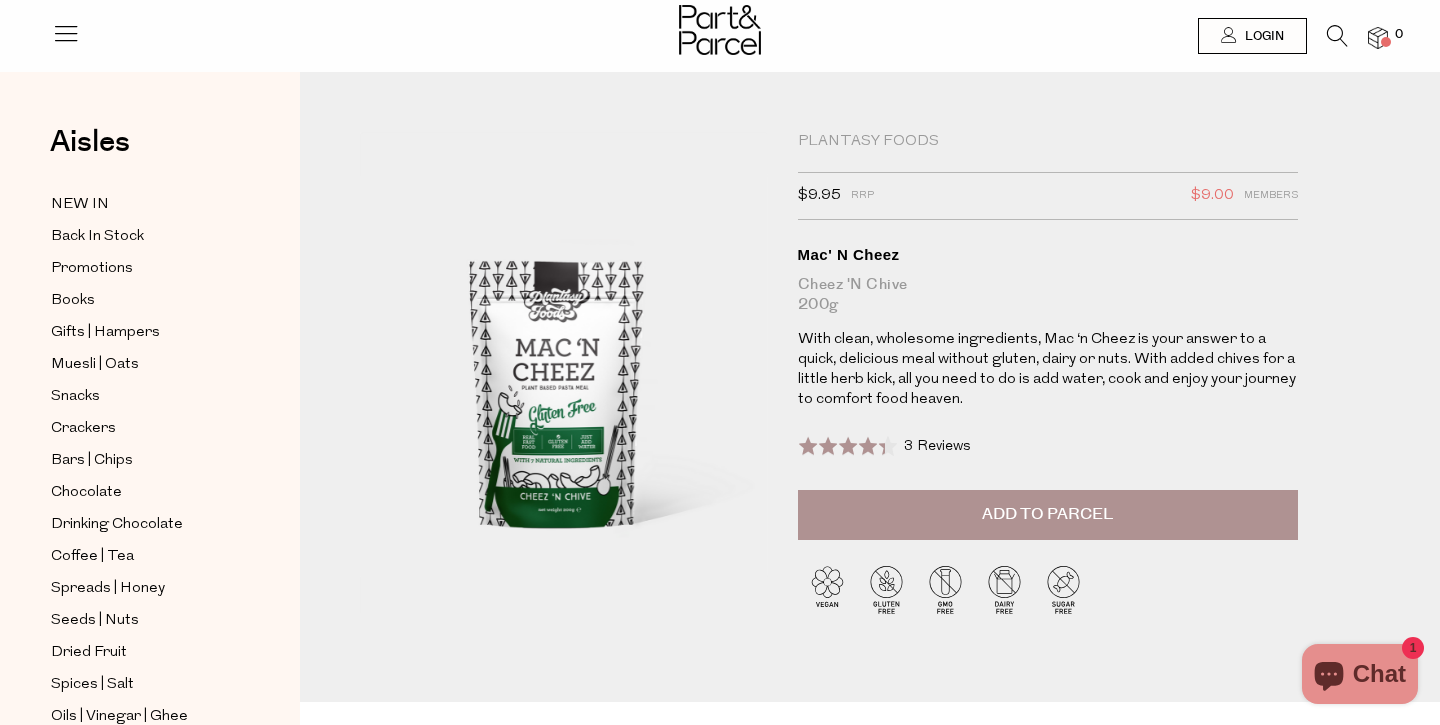 scroll, scrollTop: 0, scrollLeft: 0, axis: both 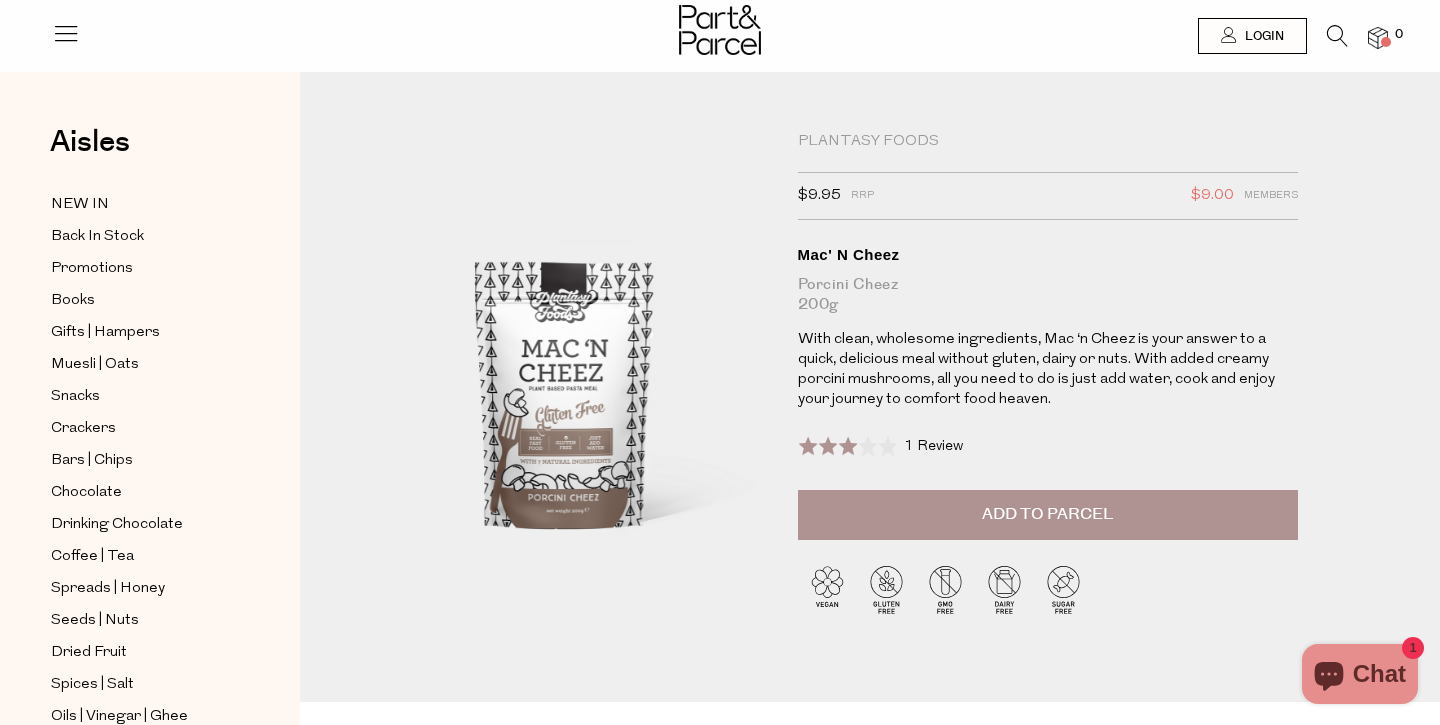 drag, startPoint x: 558, startPoint y: 292, endPoint x: 721, endPoint y: 177, distance: 199.48433 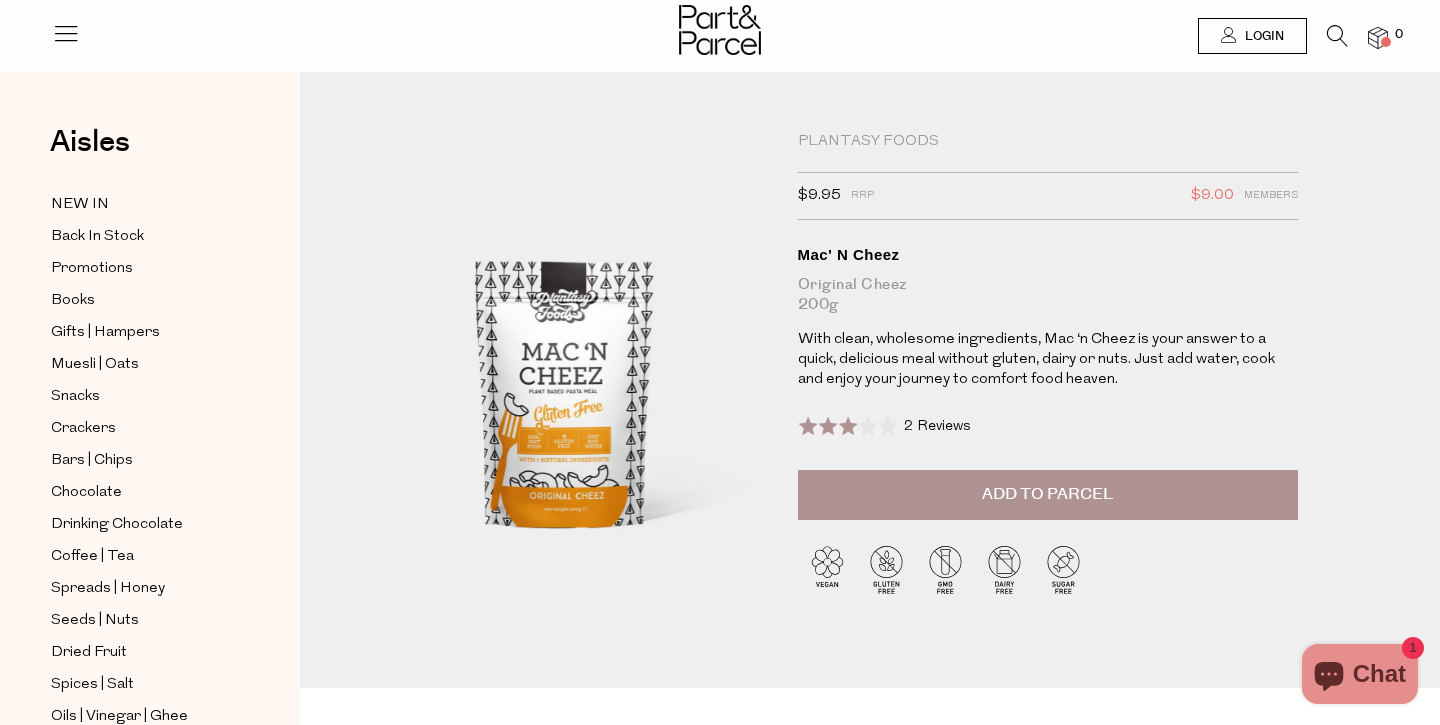 scroll, scrollTop: 0, scrollLeft: 0, axis: both 